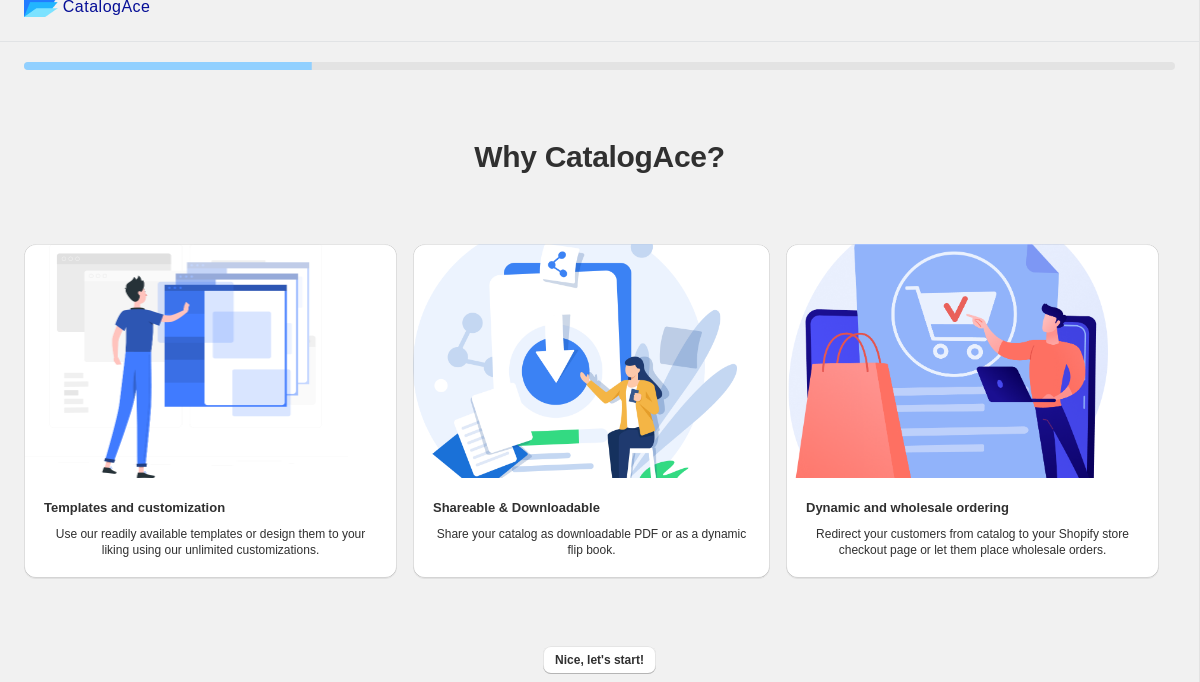 scroll, scrollTop: 28, scrollLeft: 0, axis: vertical 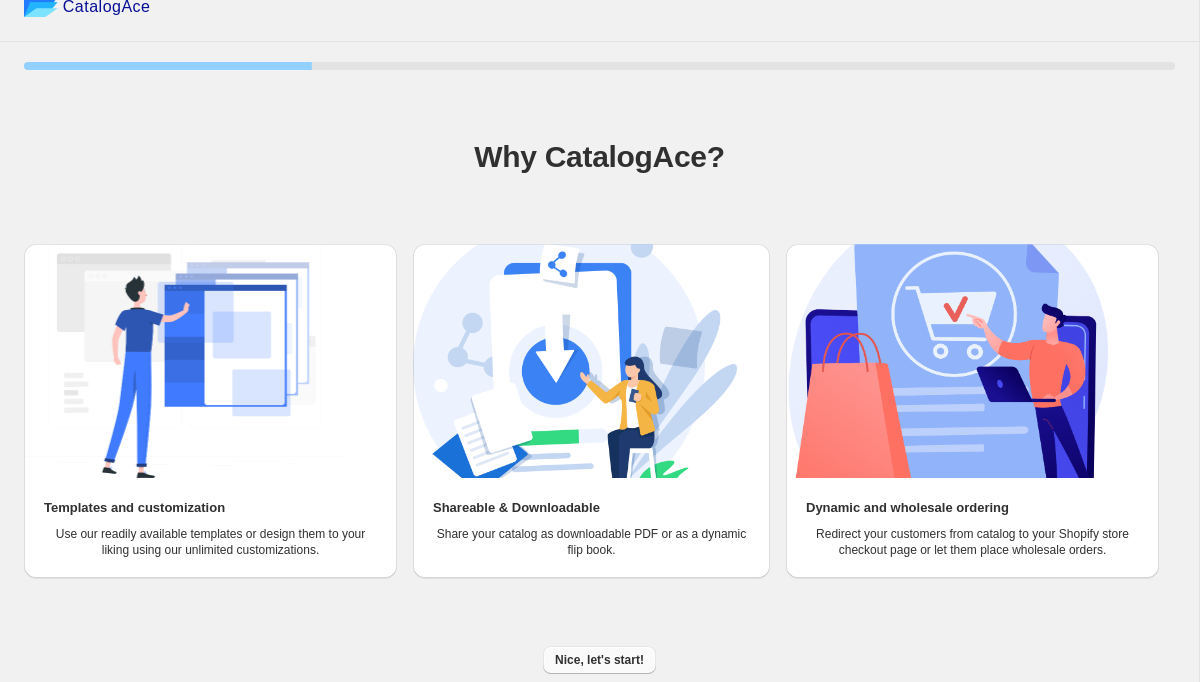 click on "Nice, let's start!" at bounding box center (599, 660) 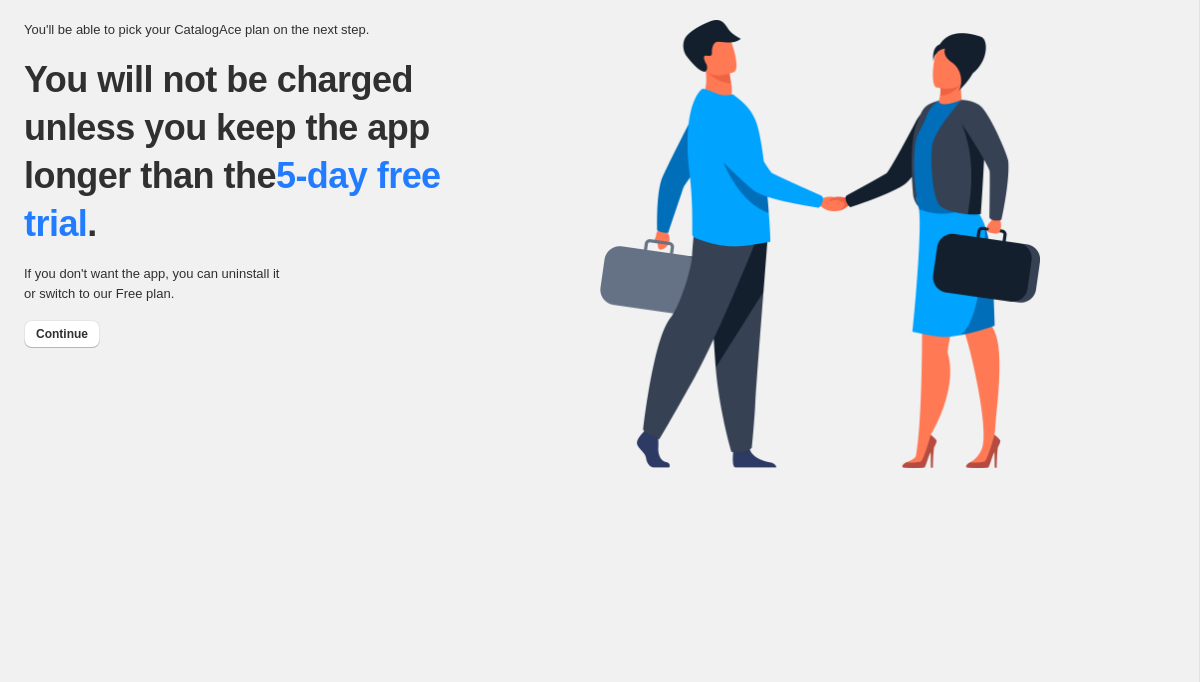 scroll, scrollTop: 0, scrollLeft: 0, axis: both 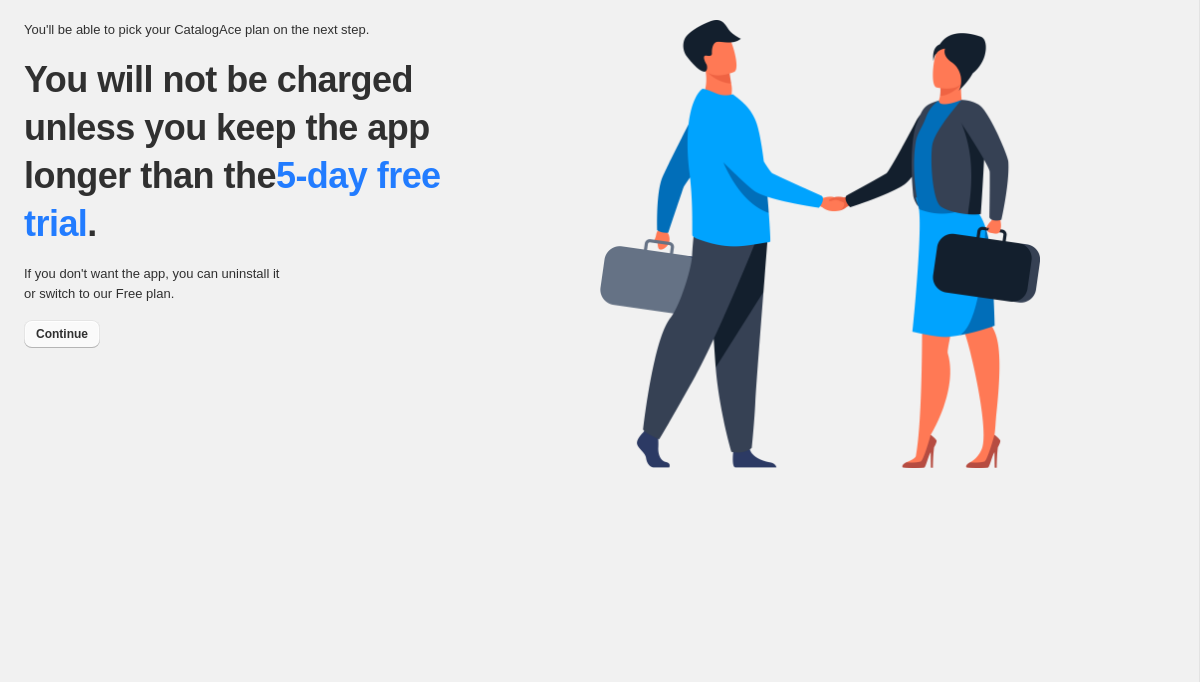 click on "Continue" at bounding box center (62, 334) 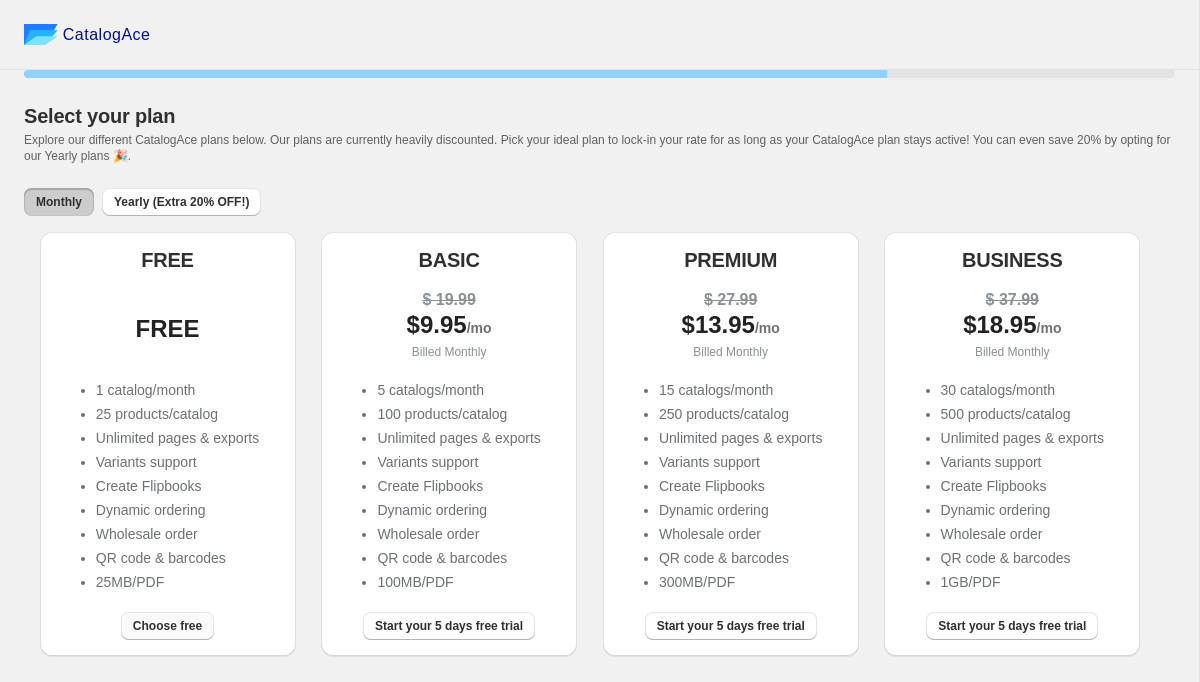 click on "Choose free" at bounding box center [167, 626] 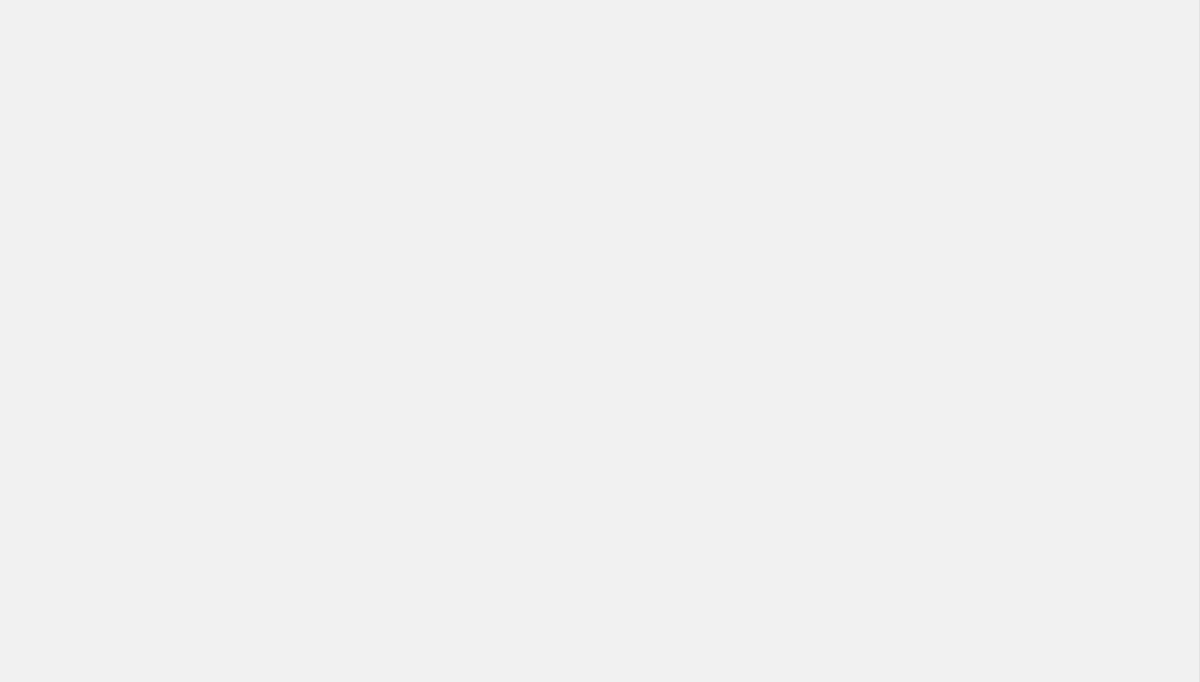 scroll, scrollTop: 0, scrollLeft: 0, axis: both 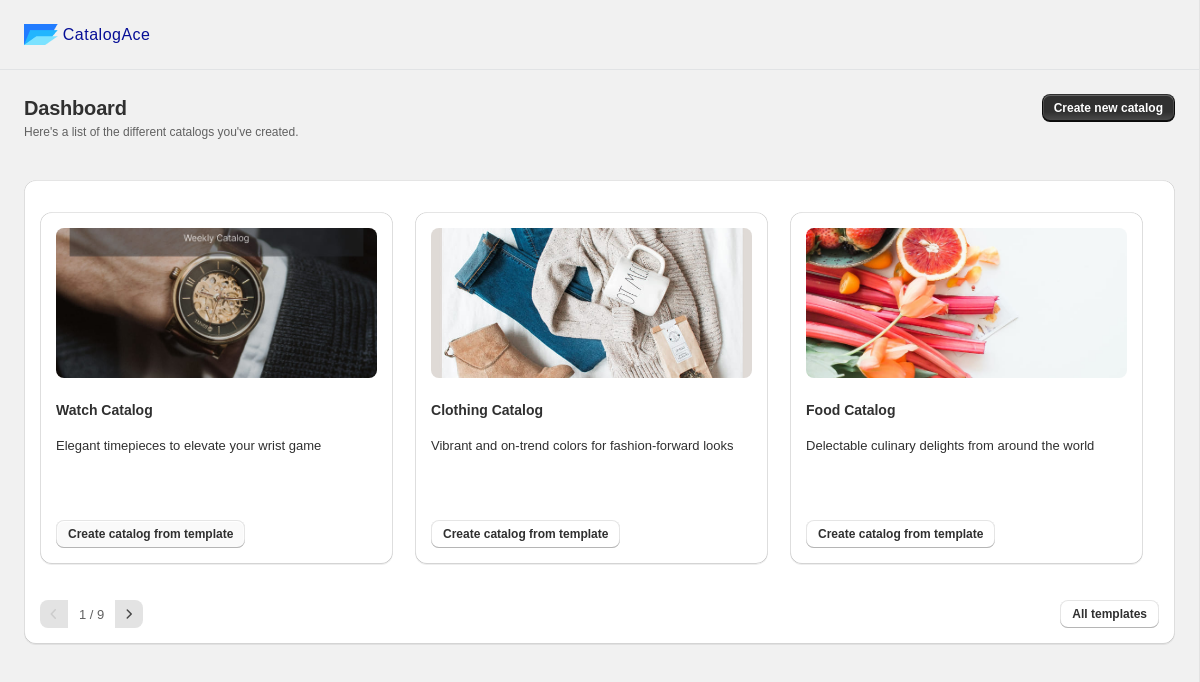 click on "Create catalog from template" at bounding box center [150, 534] 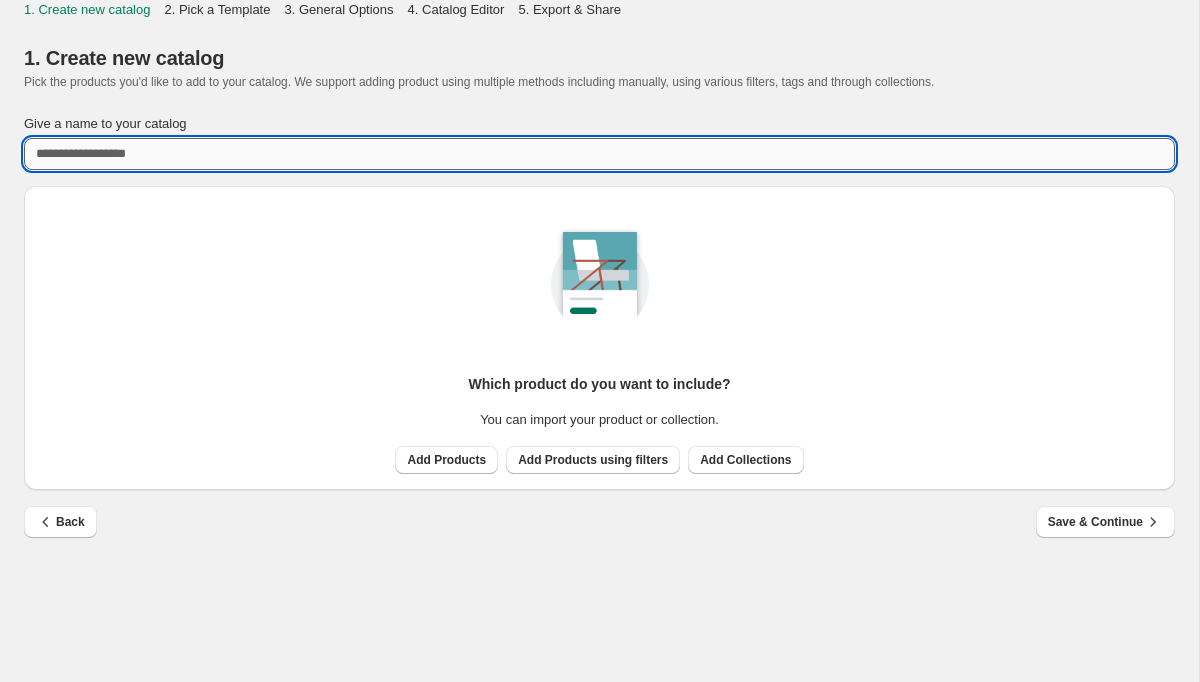 click on "Give a name to your catalog" at bounding box center [599, 154] 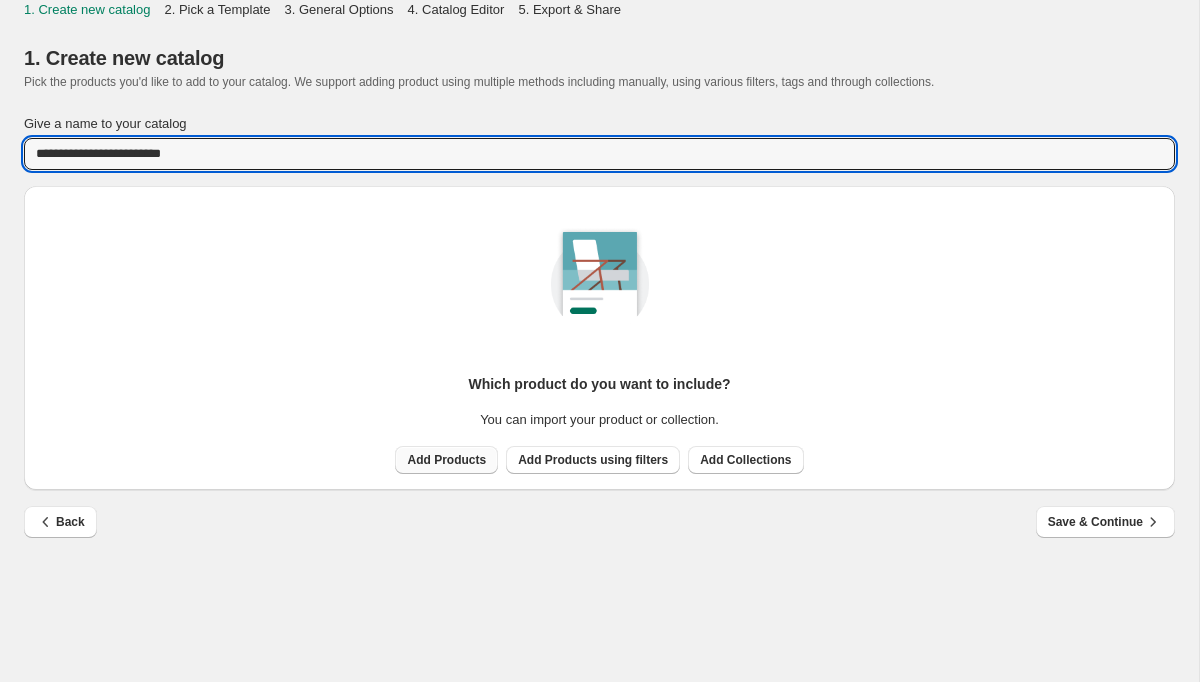 type on "**********" 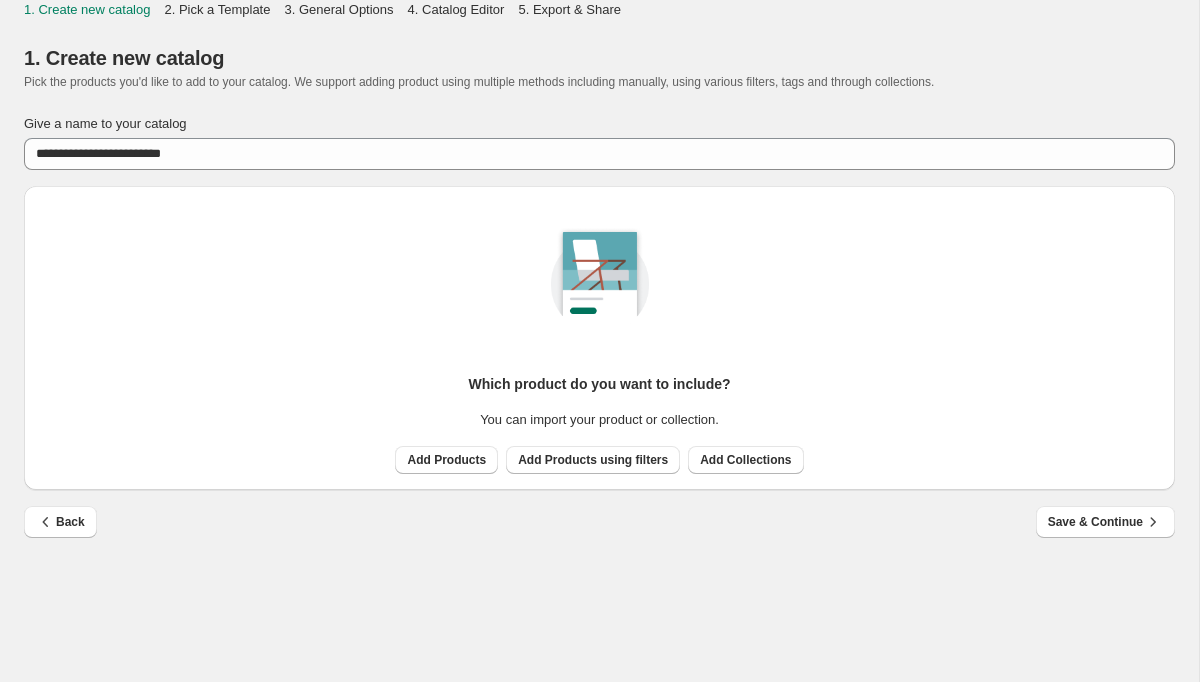 drag, startPoint x: 452, startPoint y: 461, endPoint x: 445, endPoint y: 415, distance: 46.52956 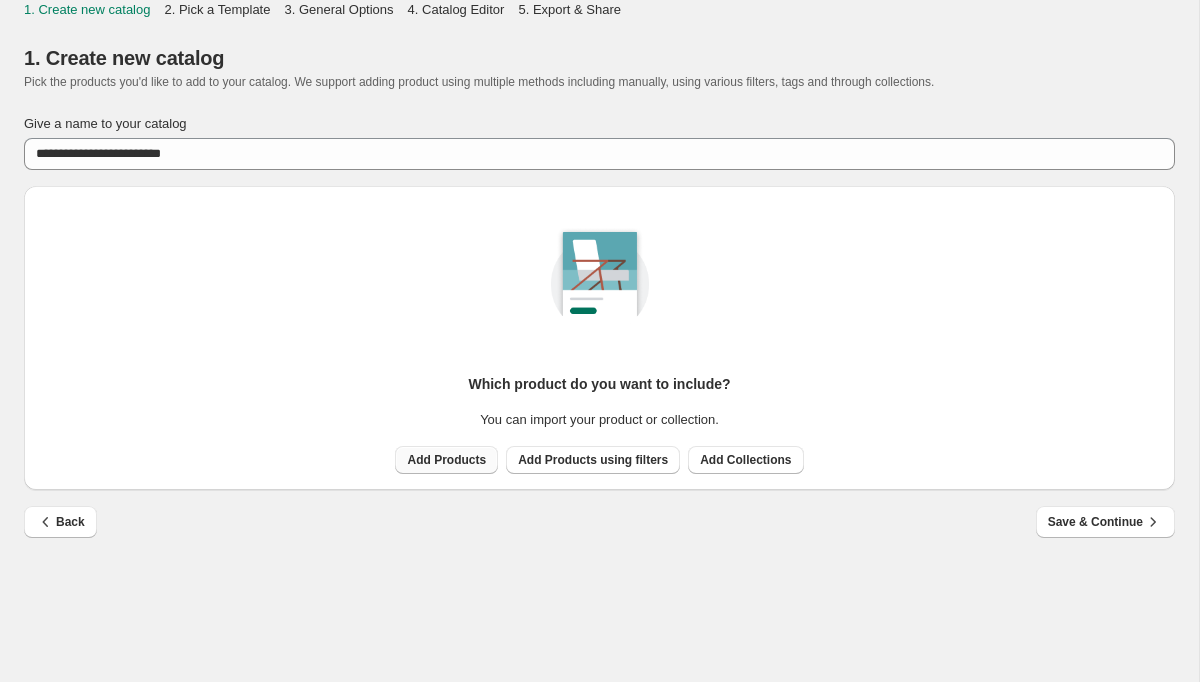 click on "Add Products" at bounding box center [446, 460] 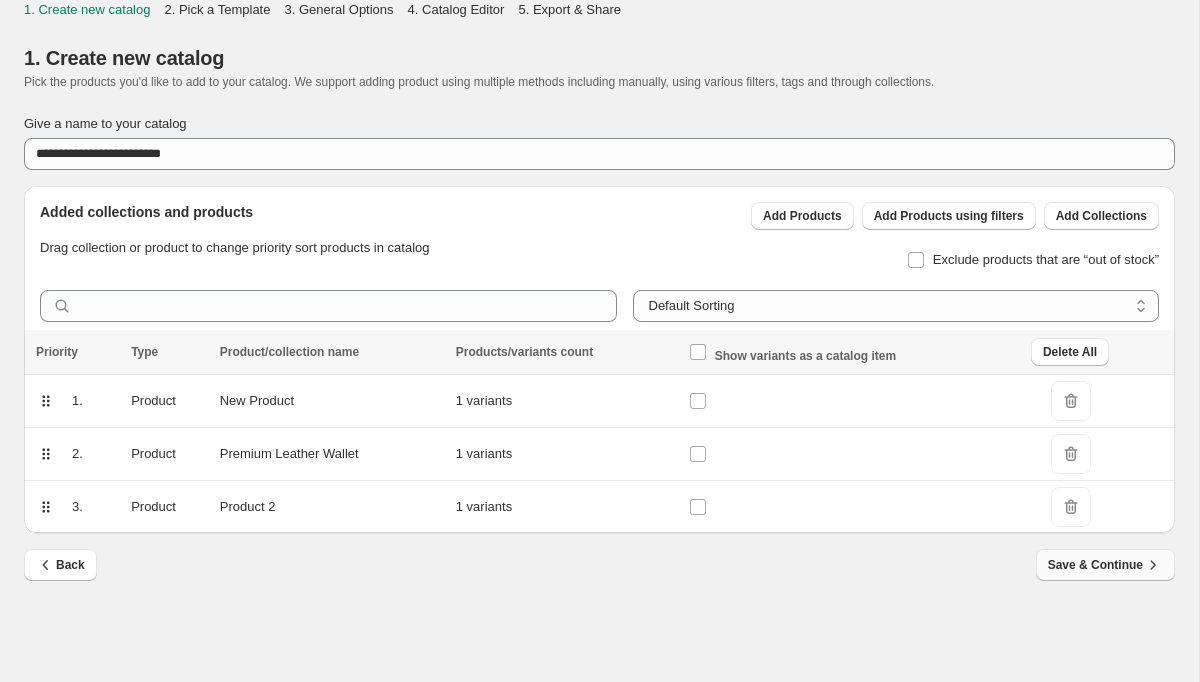 click on "Save & Continue" at bounding box center (1105, 565) 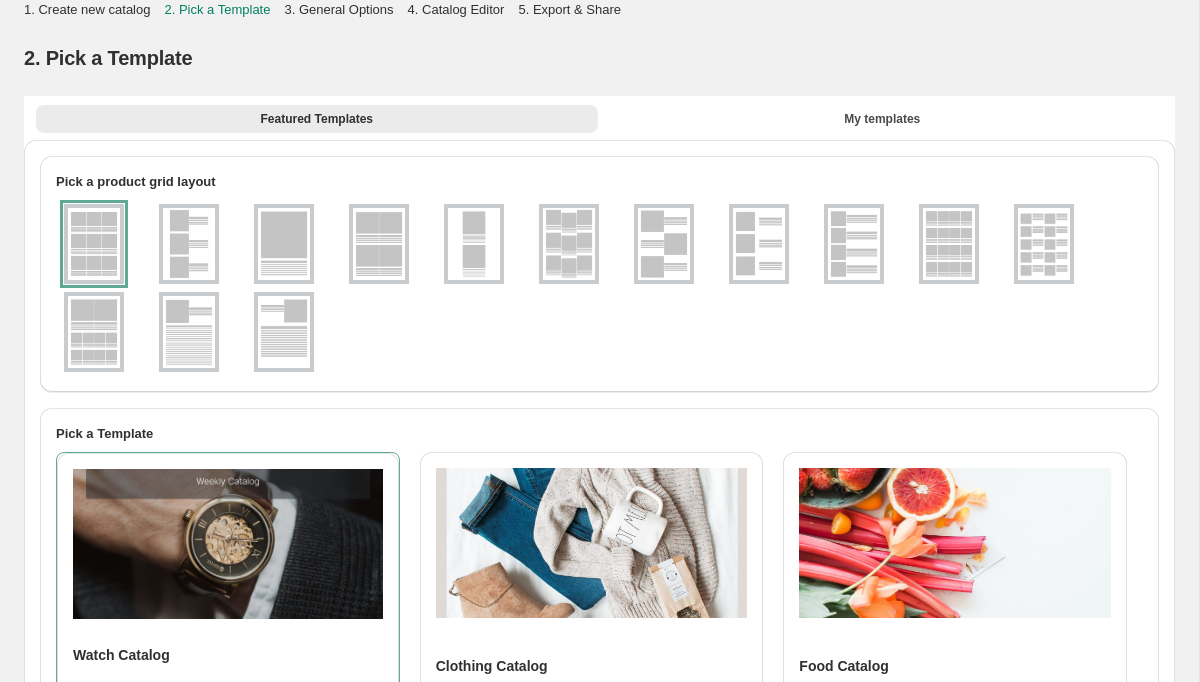 scroll, scrollTop: 0, scrollLeft: 0, axis: both 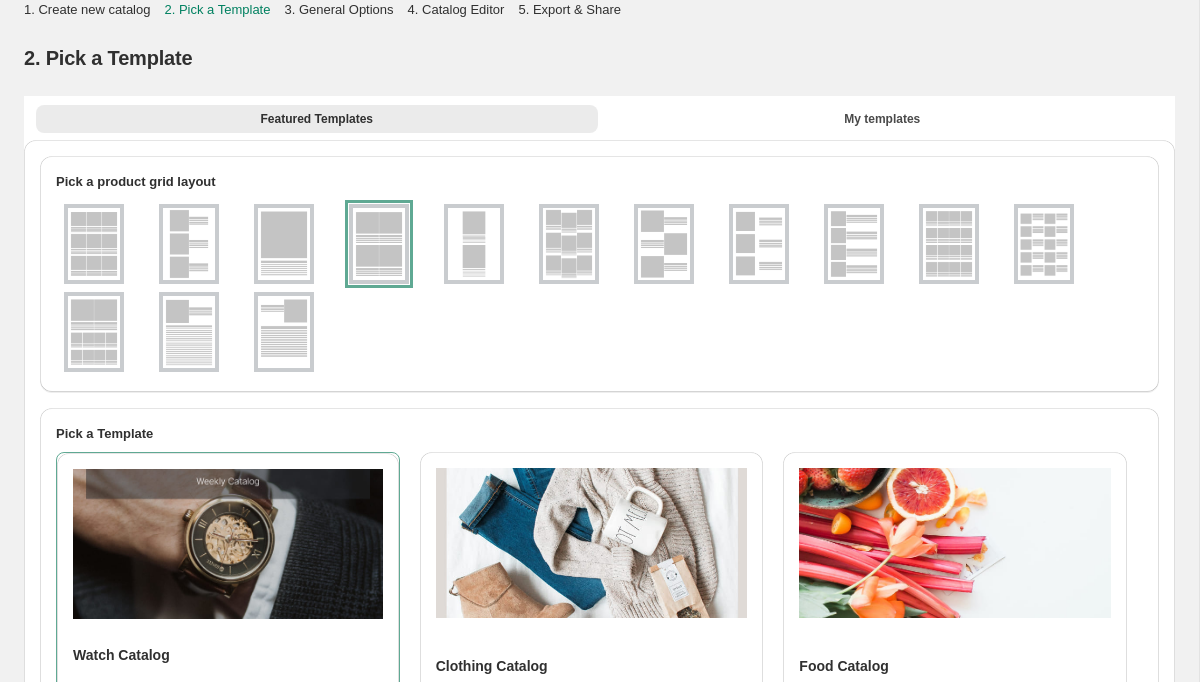 click at bounding box center [379, 244] 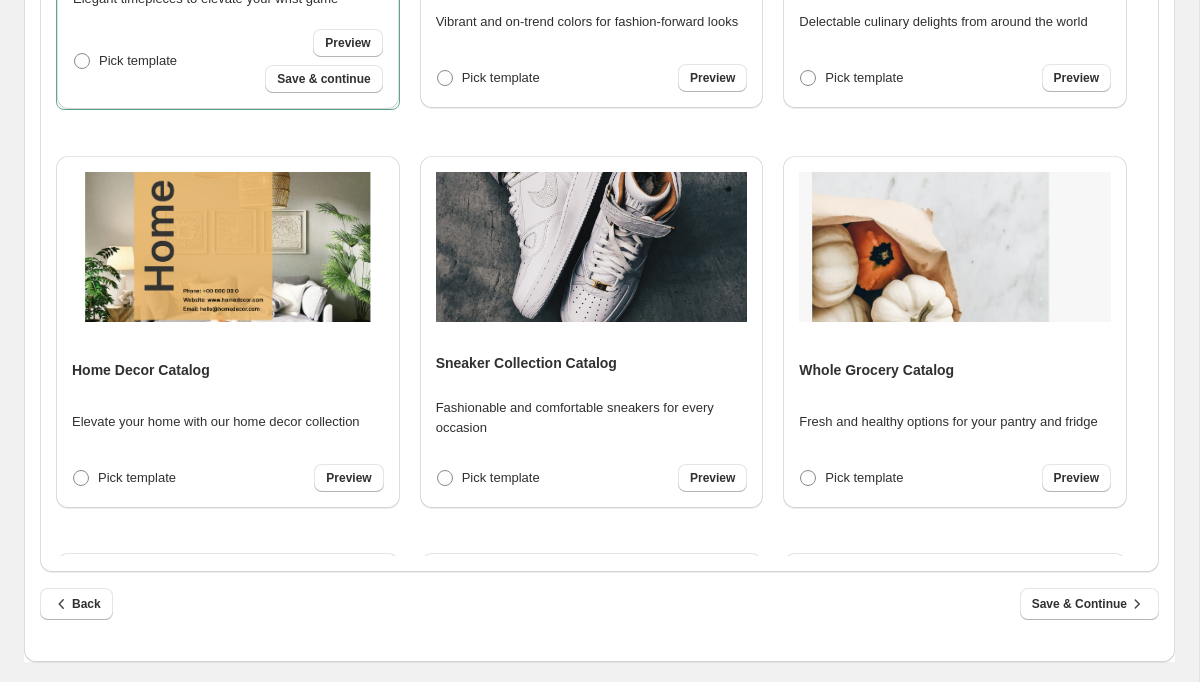 scroll, scrollTop: 662, scrollLeft: 0, axis: vertical 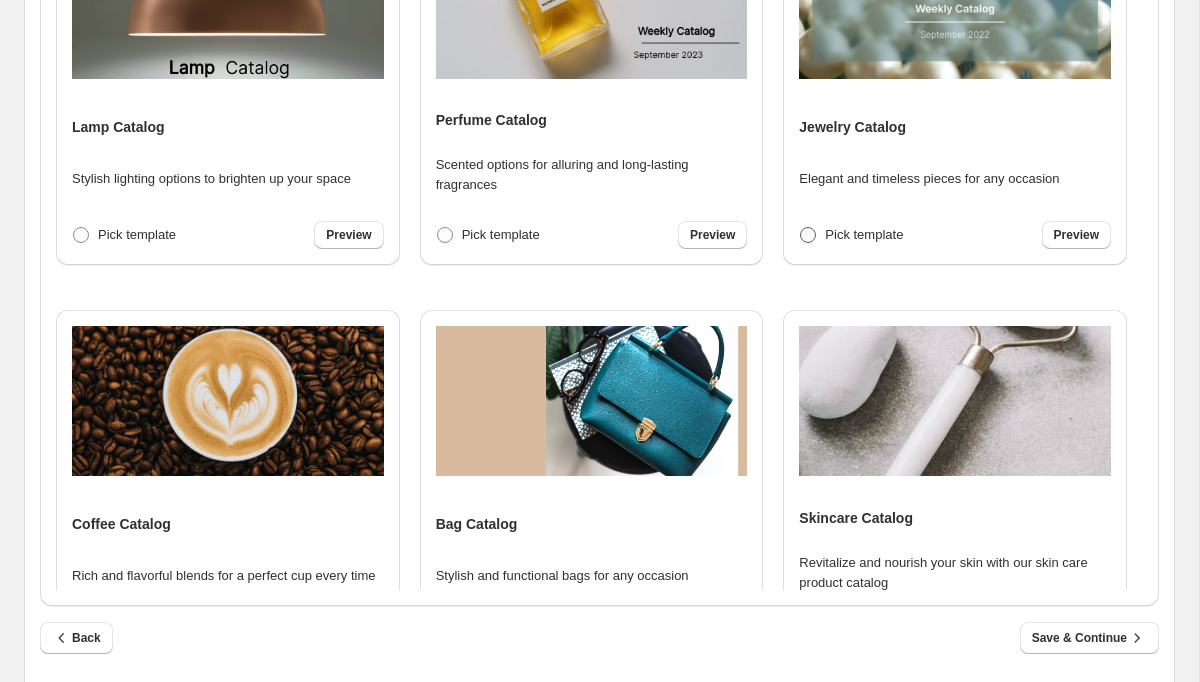click on "Pick template" at bounding box center (864, 234) 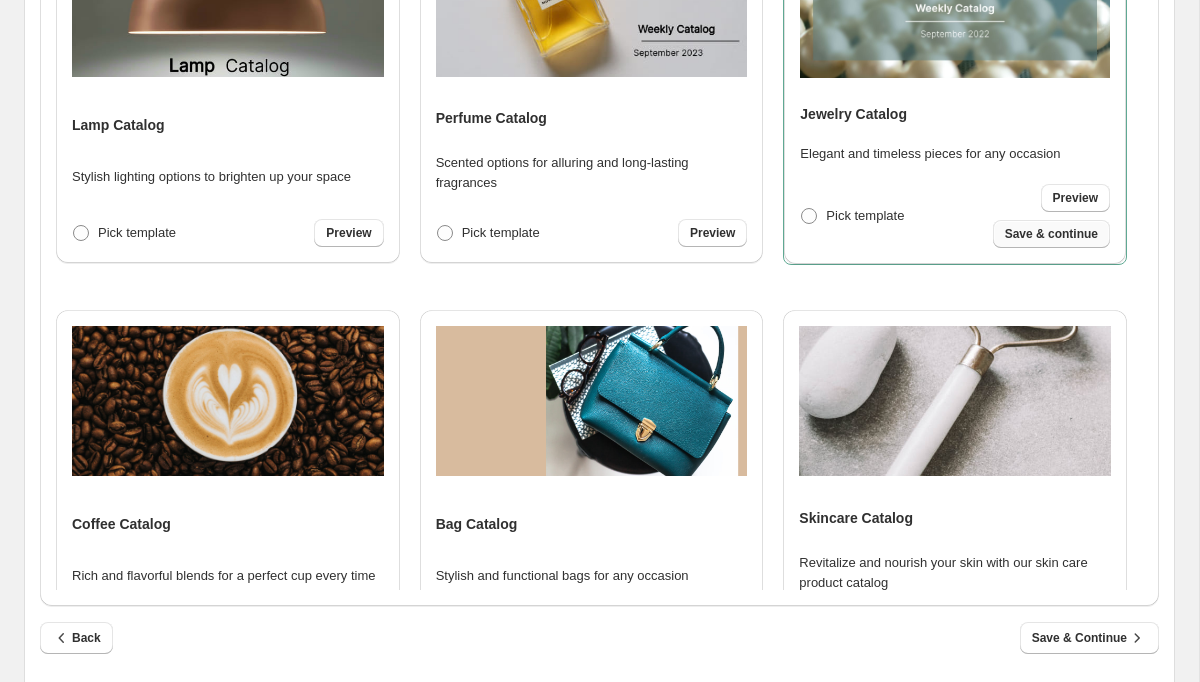 click on "Save & continue" at bounding box center [1051, 234] 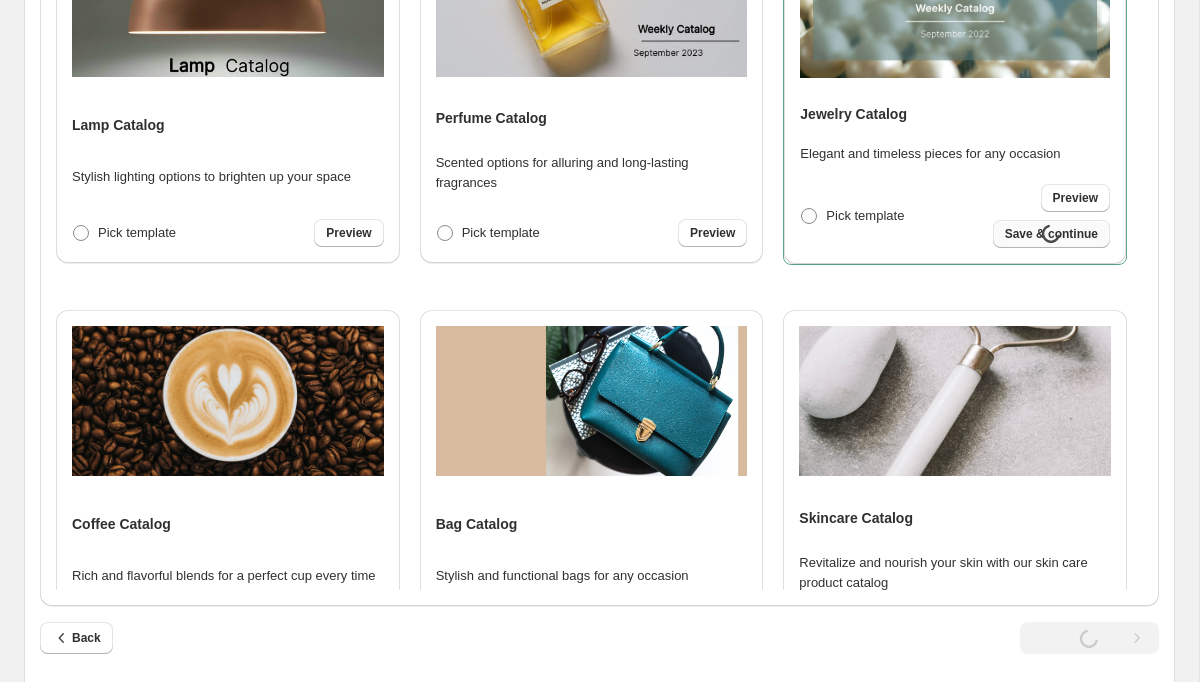 scroll, scrollTop: 77, scrollLeft: 0, axis: vertical 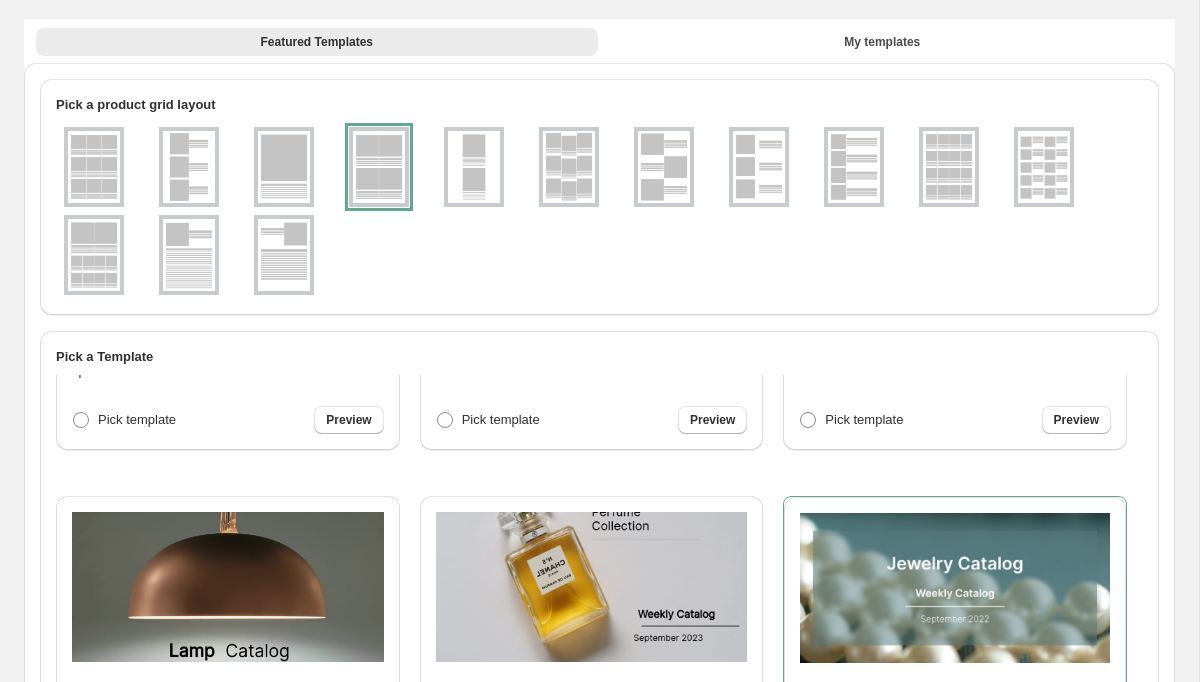 select on "**********" 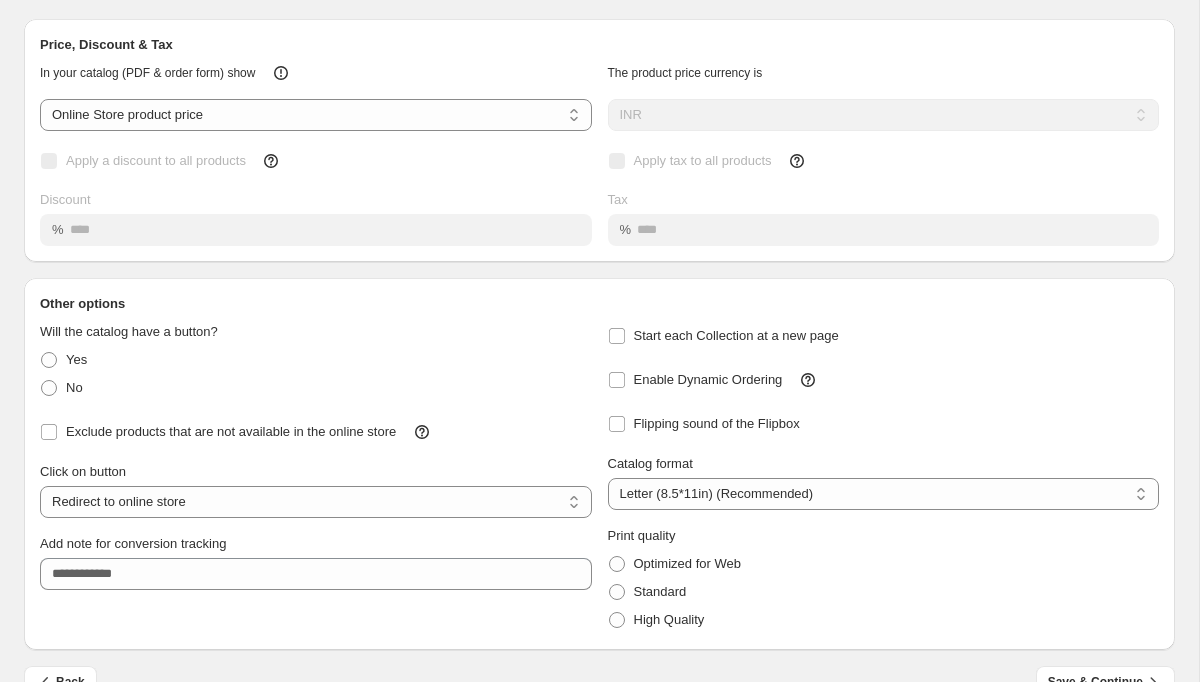 scroll, scrollTop: 0, scrollLeft: 0, axis: both 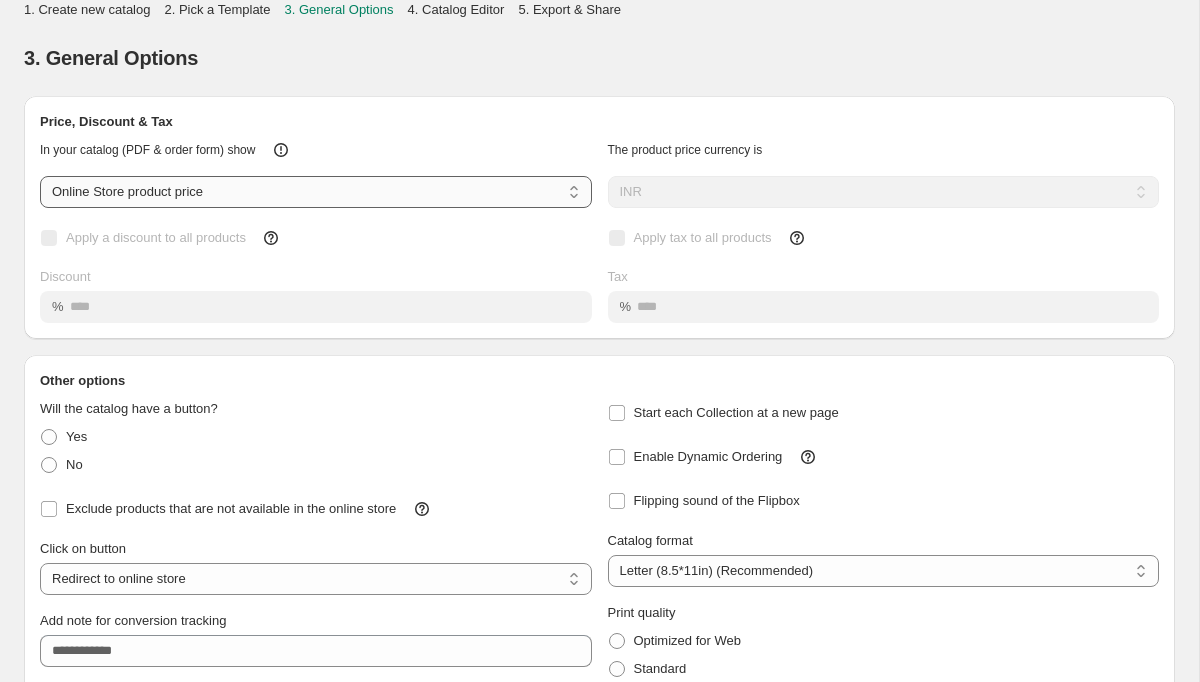 select on "****" 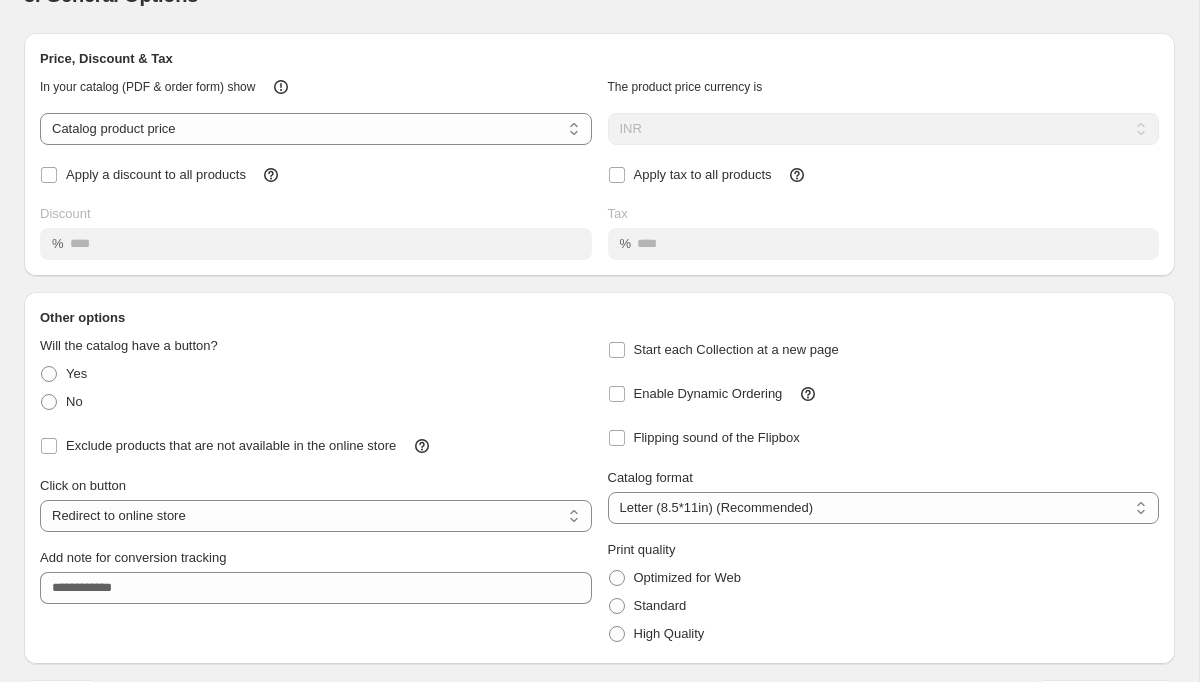 scroll, scrollTop: 156, scrollLeft: 0, axis: vertical 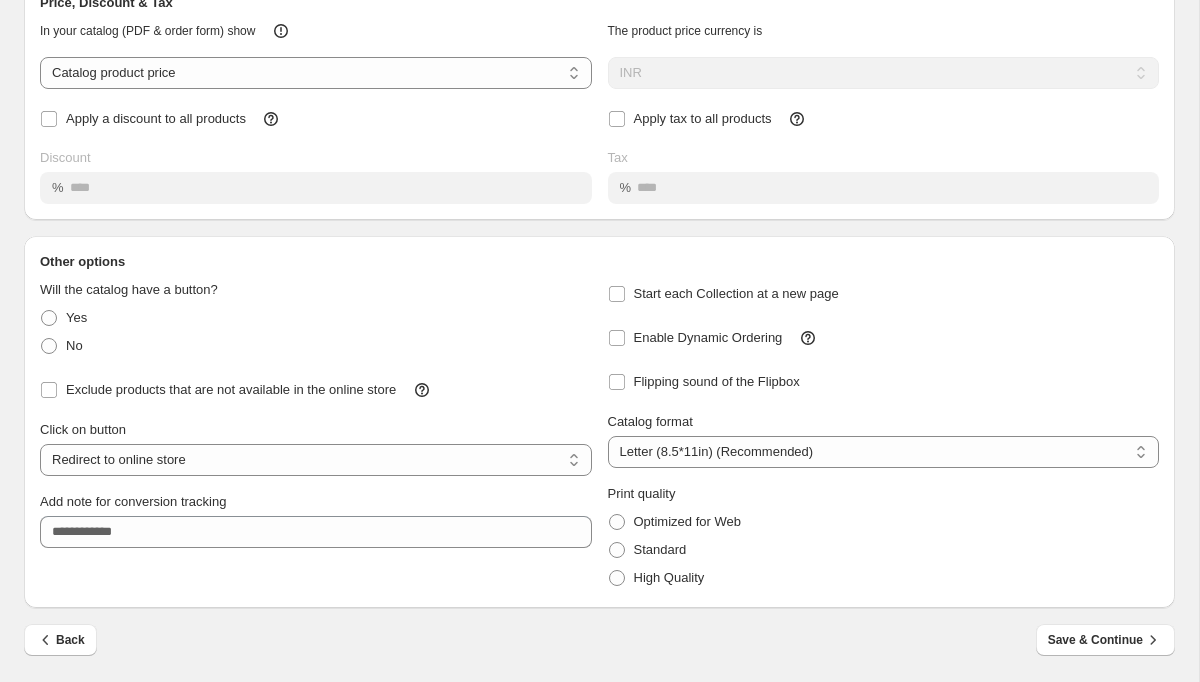 click on "Save & Continue" at bounding box center [1105, 640] 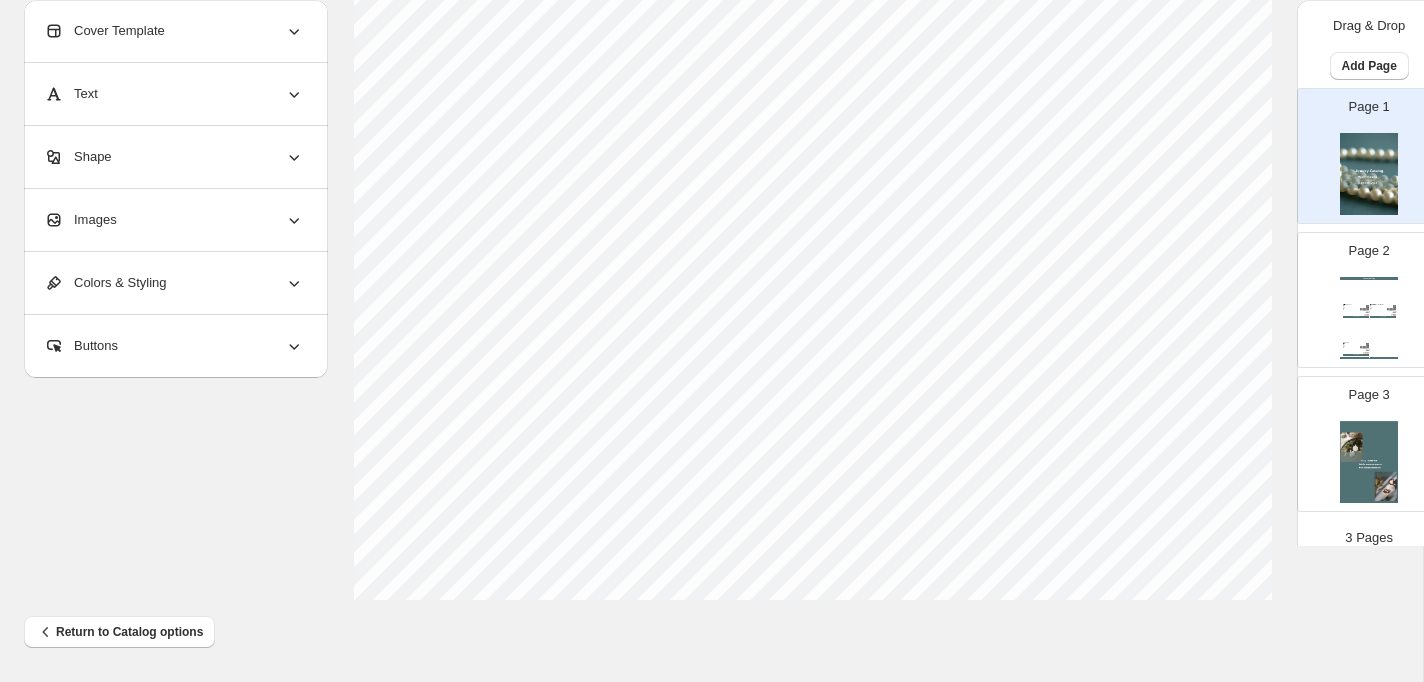 scroll, scrollTop: 744, scrollLeft: 0, axis: vertical 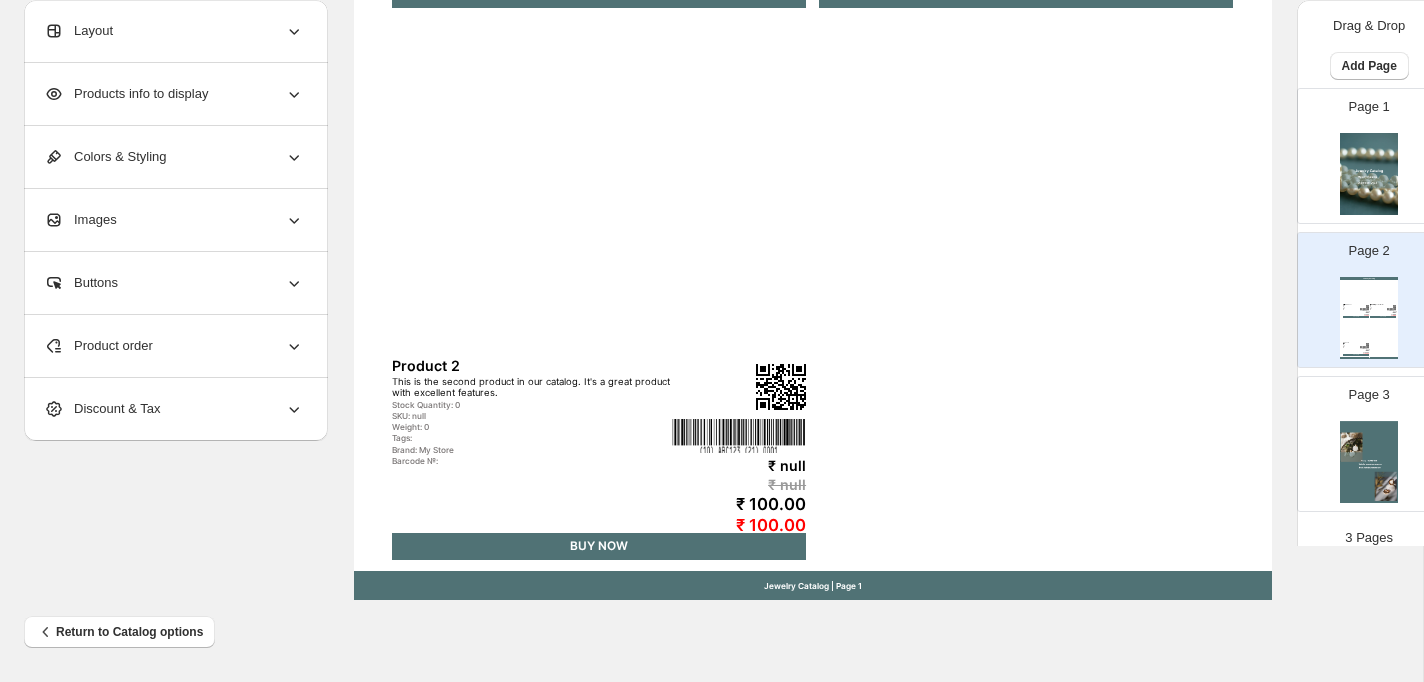 click at bounding box center (1369, 462) 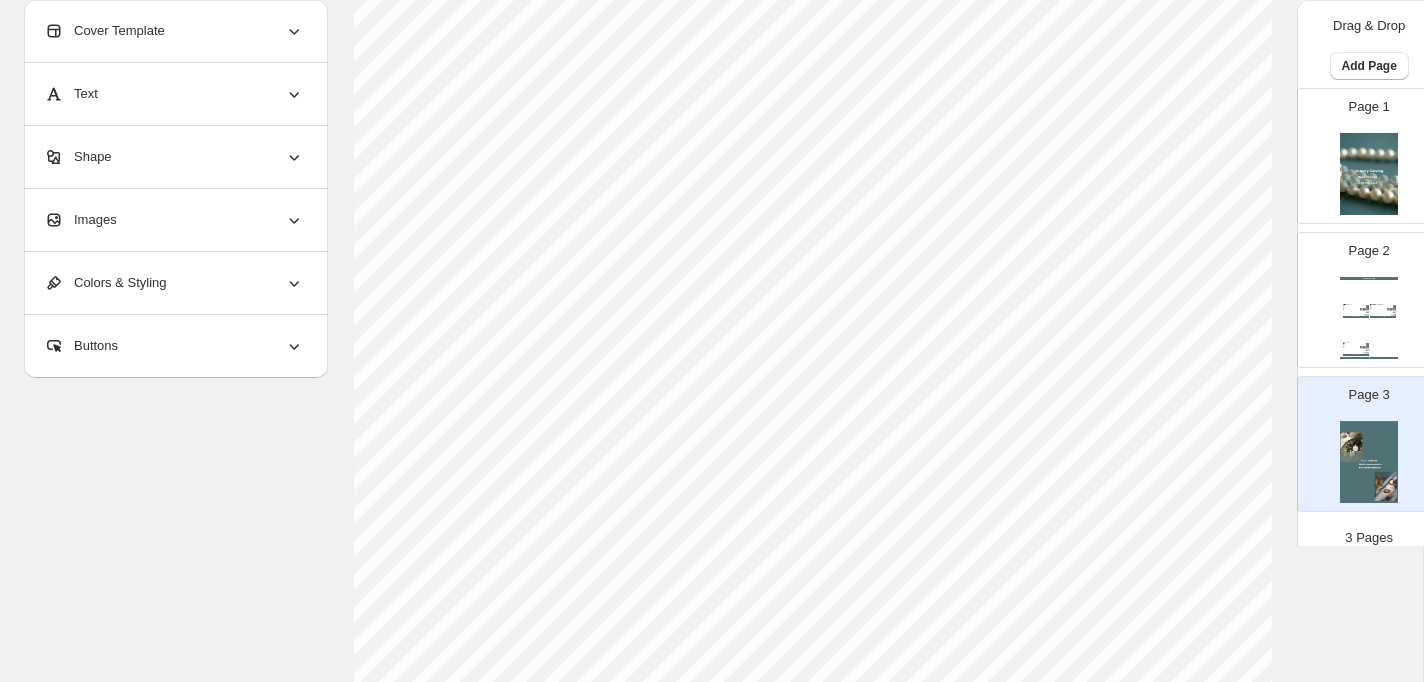 scroll, scrollTop: 245, scrollLeft: 0, axis: vertical 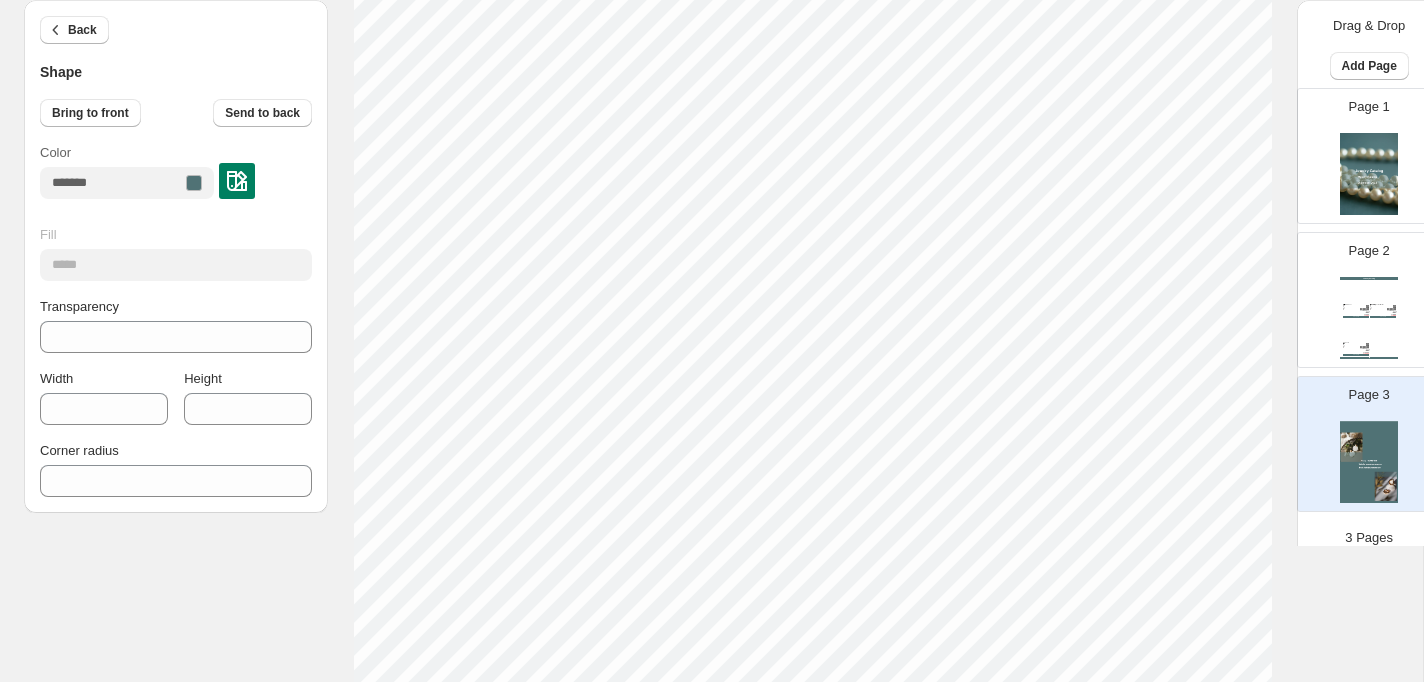 click on "Jewelry Catalog New Product This is a new product added to our store catalog. It's a great addition to our existing products and we're ... Stock Quantity:  0 SKU:  10 Weight:  0 Tags:   Brand:  My Store Barcode №:   ₹ null ₹ null ₹ 50.00 ₹ 50.00 BUY NOW Premium Leather Wallet Experience the blend of luxury and functionality with our Premium Leather Wallet. Crafted from genuine leat... Stock Quantity:  10 SKU:  null Weight:  0 Tags:   Brand:  My Store Barcode №:   ₹ null ₹ null ₹ 49.99 ₹ 49.99 BUY NOW Product 2 This is the second product in our catalog. It's a great product with excellent features. Stock Quantity:  0 SKU:  null Weight:  0 Tags:   Brand:  My Store Barcode №:   ₹ null ₹ null ₹ 100.00 ₹ 100.00 BUY NOW Jewelry Catalog | Page undefined" at bounding box center [1369, 318] 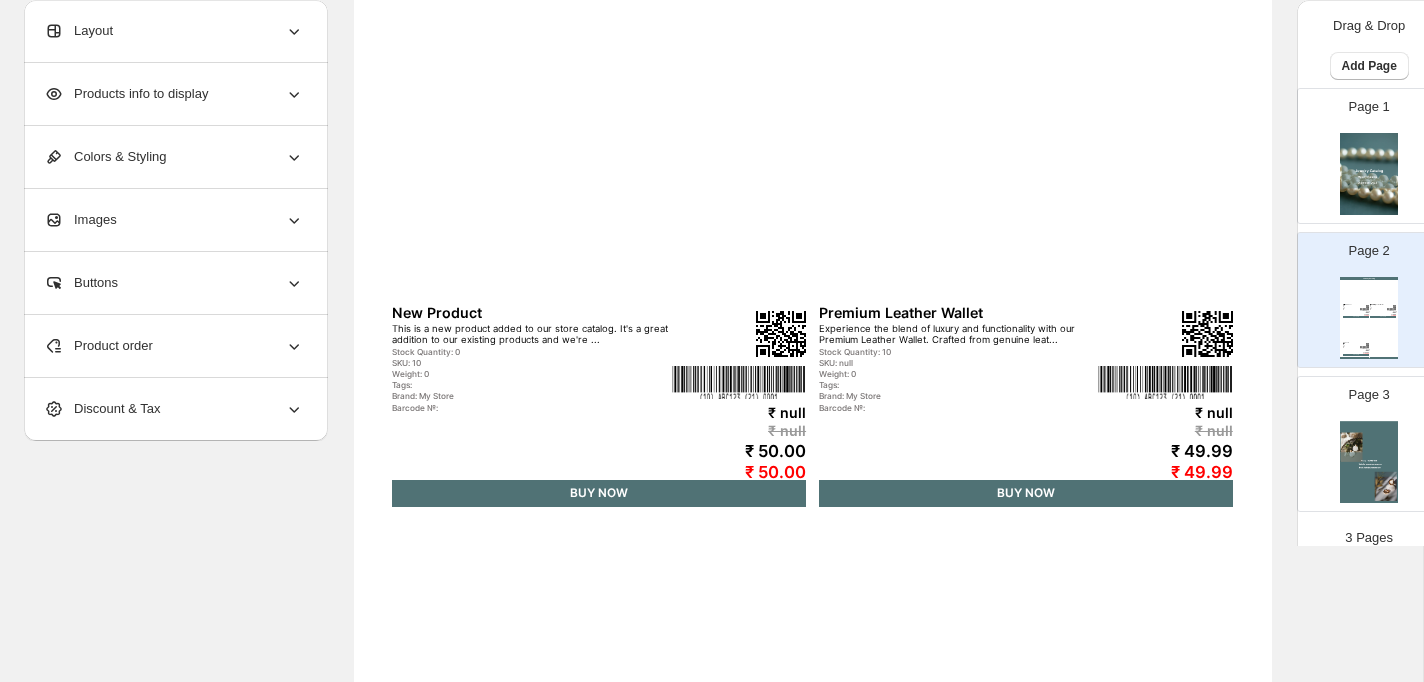 type on "*" 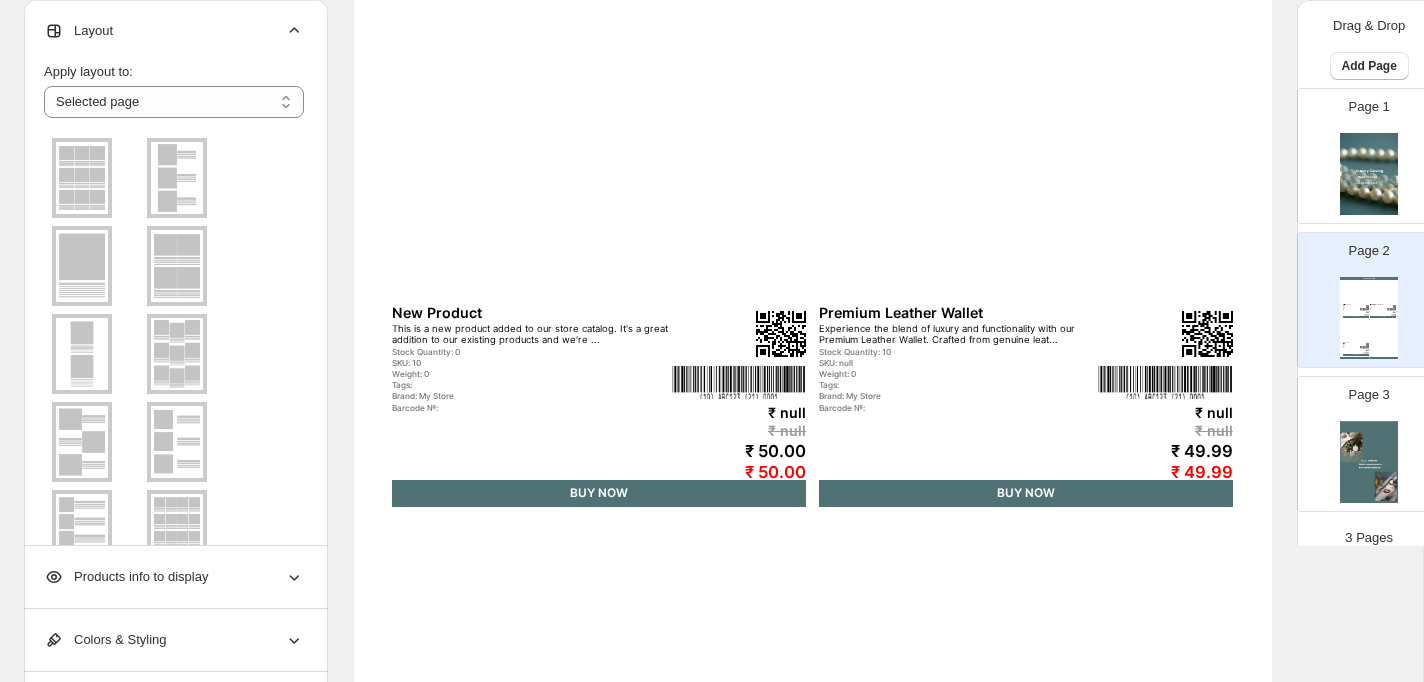 click at bounding box center (174, 442) 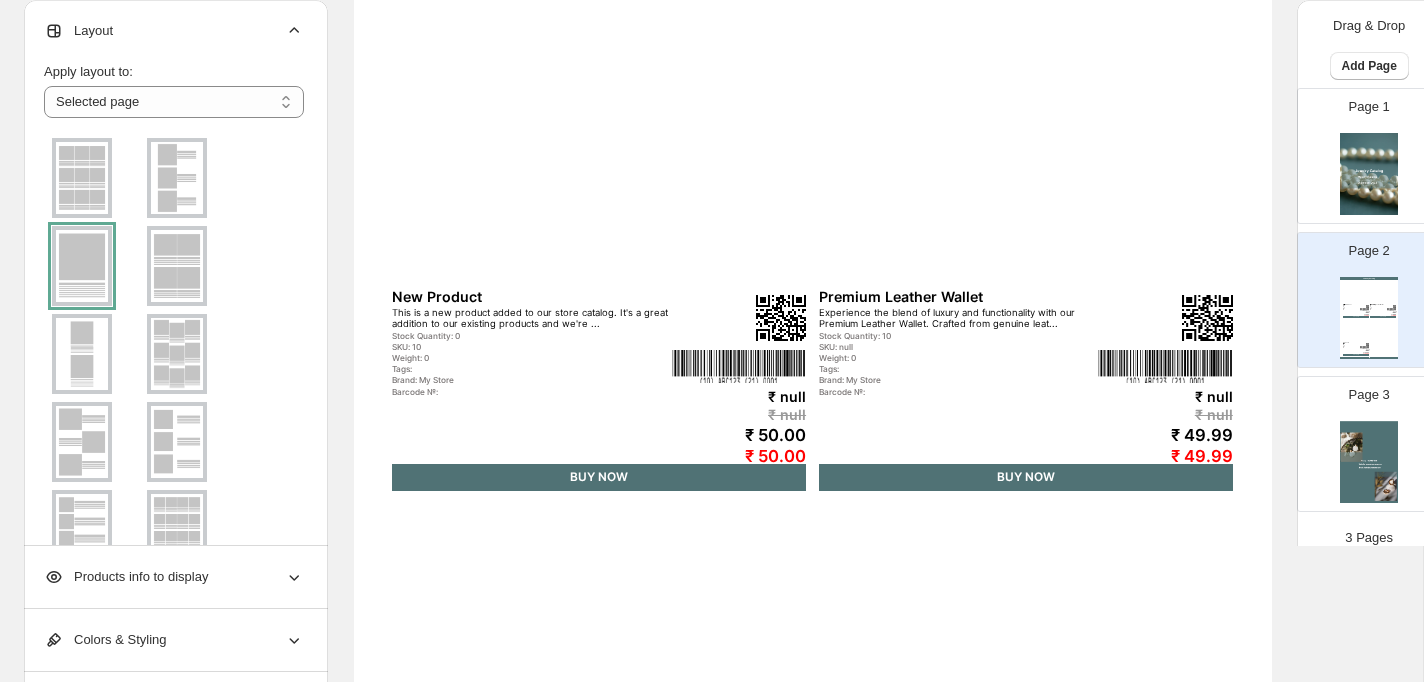 scroll, scrollTop: 252, scrollLeft: 0, axis: vertical 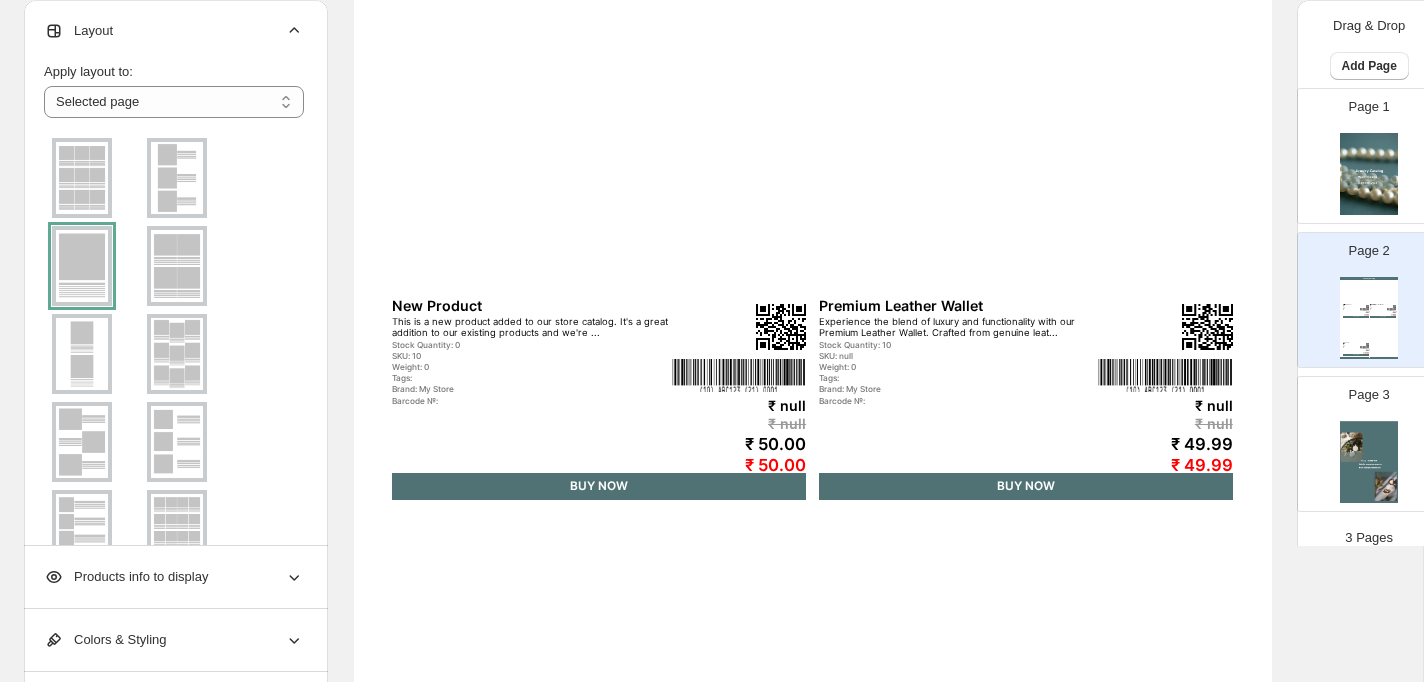 click at bounding box center (82, 266) 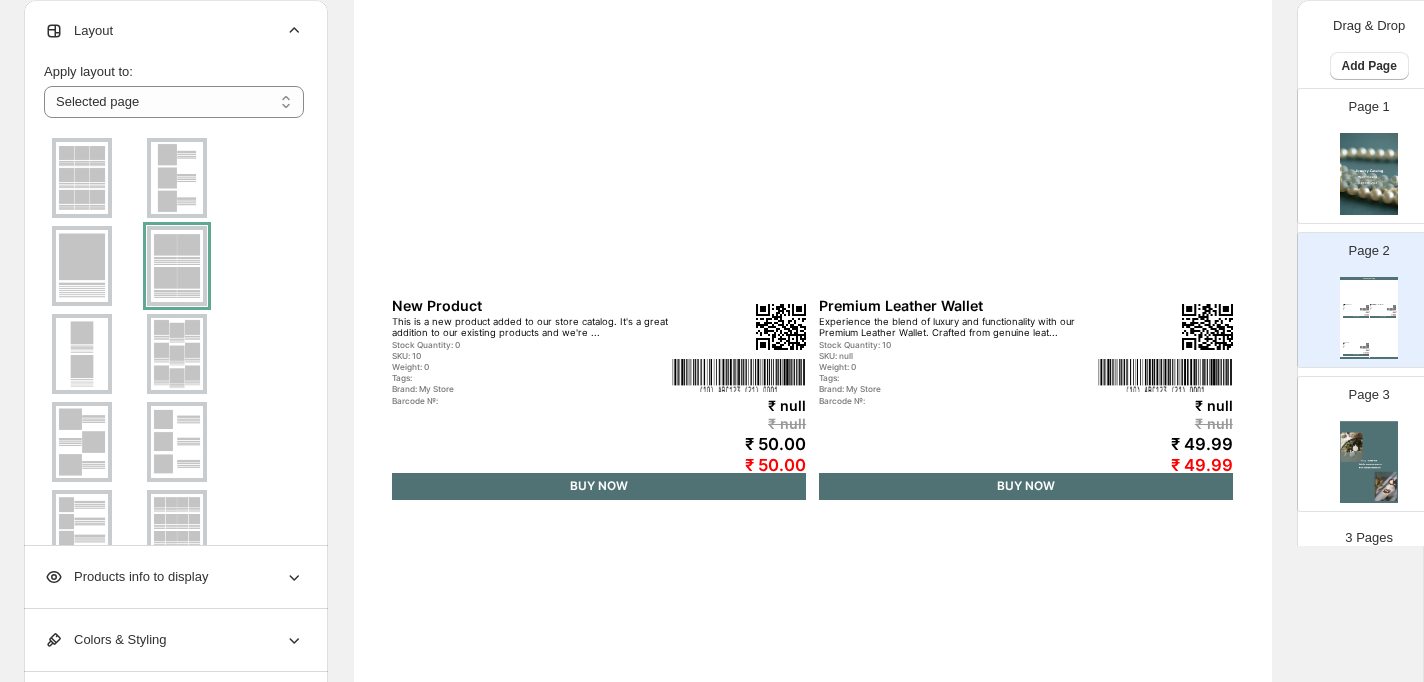 click at bounding box center [82, 266] 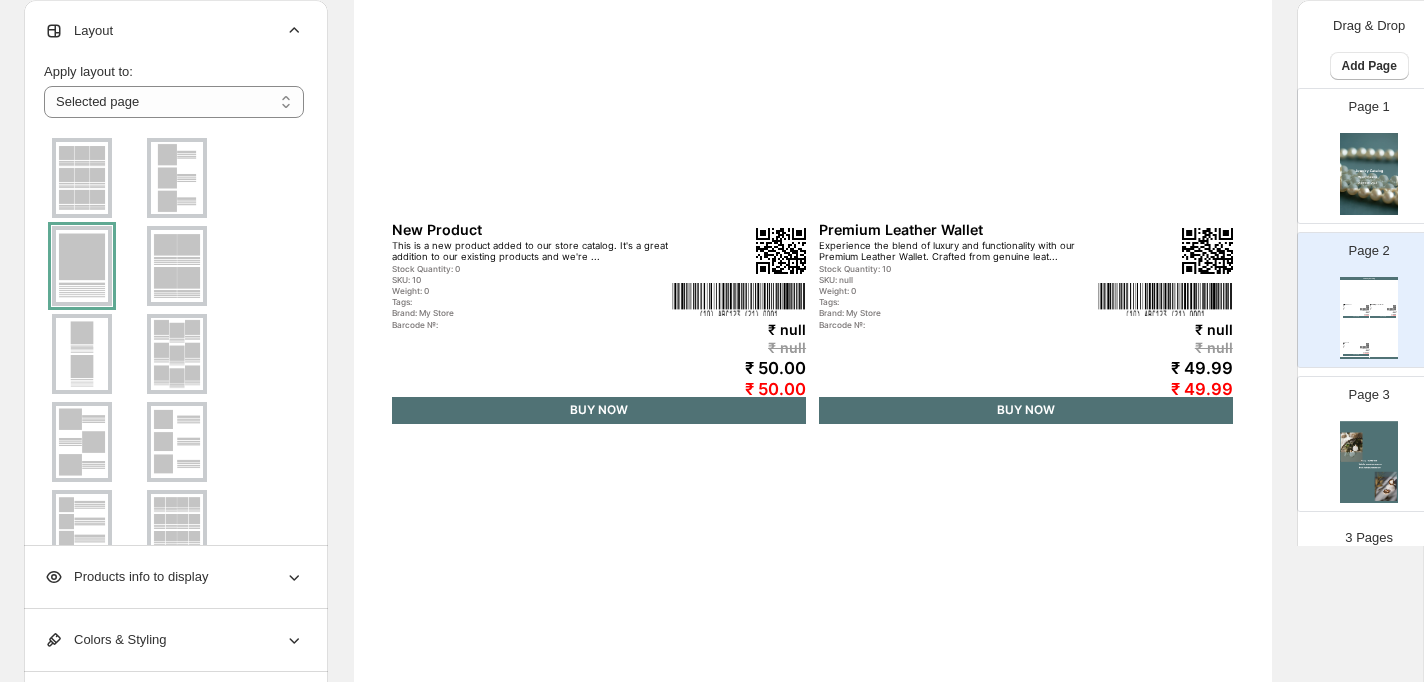 scroll, scrollTop: 502, scrollLeft: 0, axis: vertical 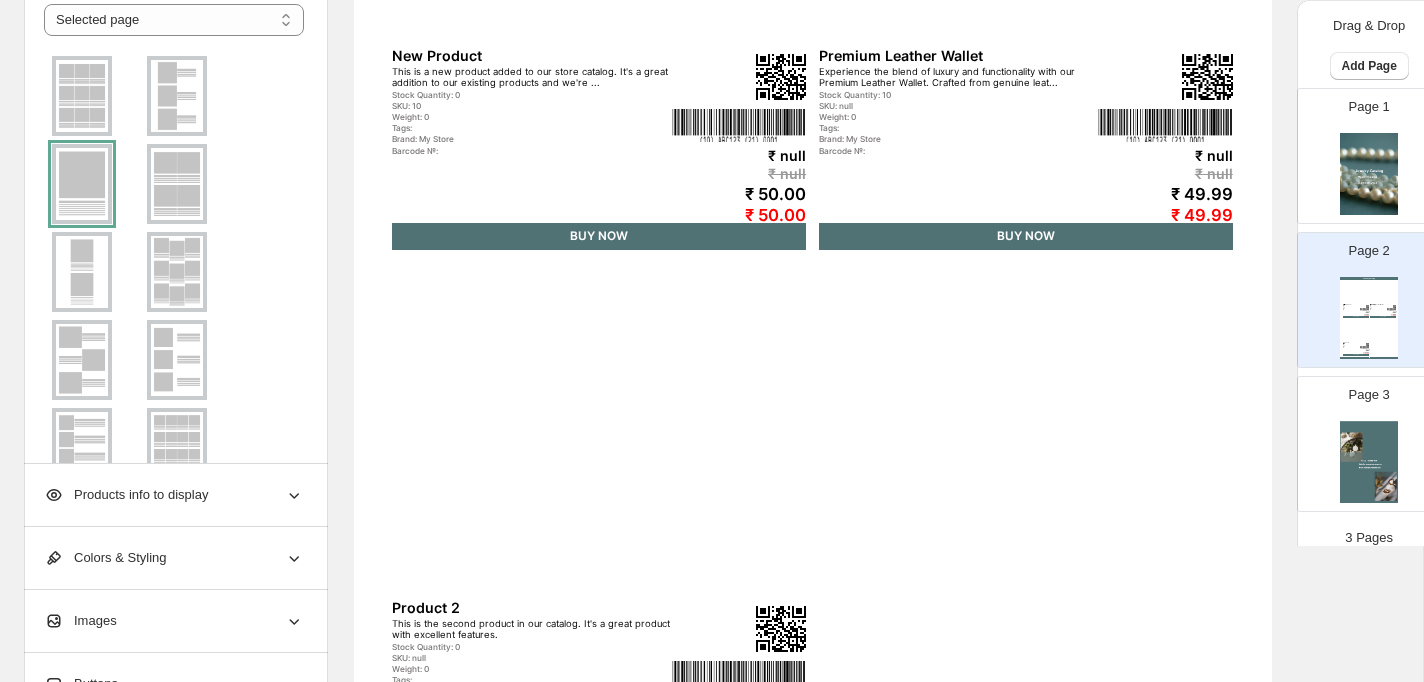 click on "Products info to display" at bounding box center (174, 495) 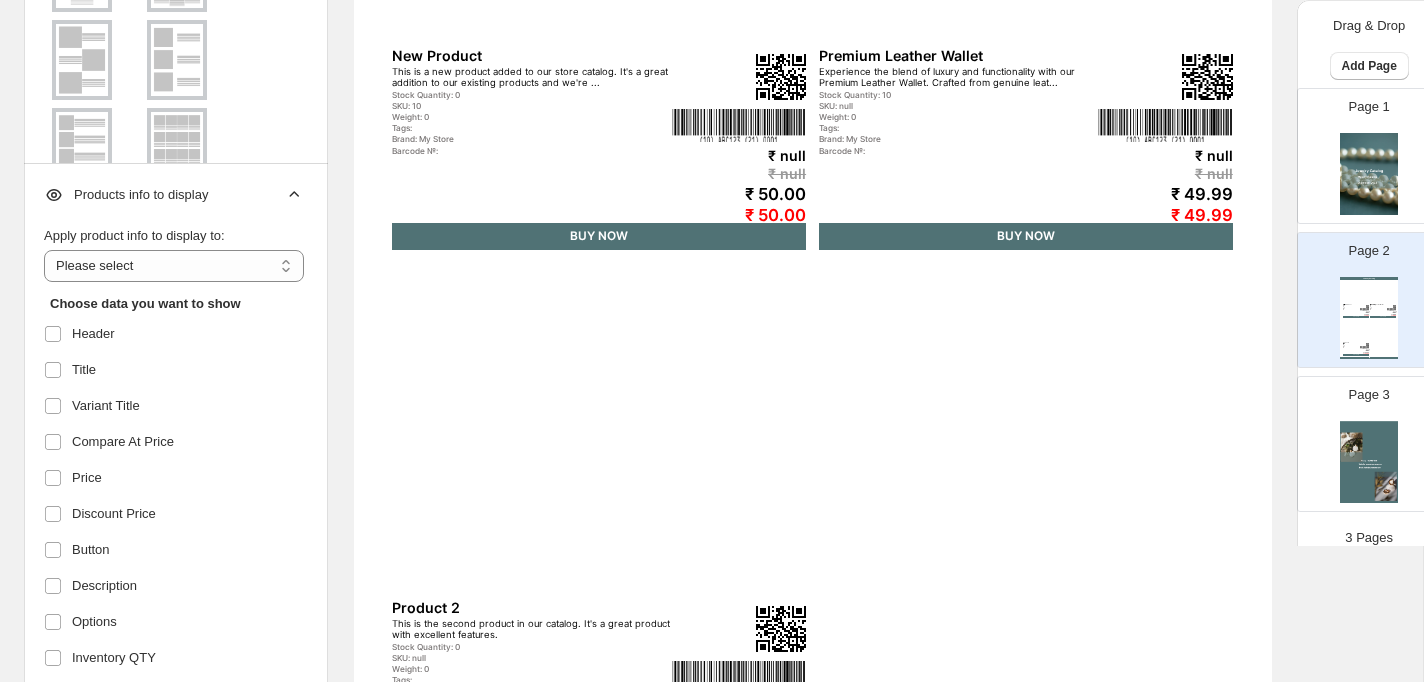 scroll, scrollTop: 0, scrollLeft: 0, axis: both 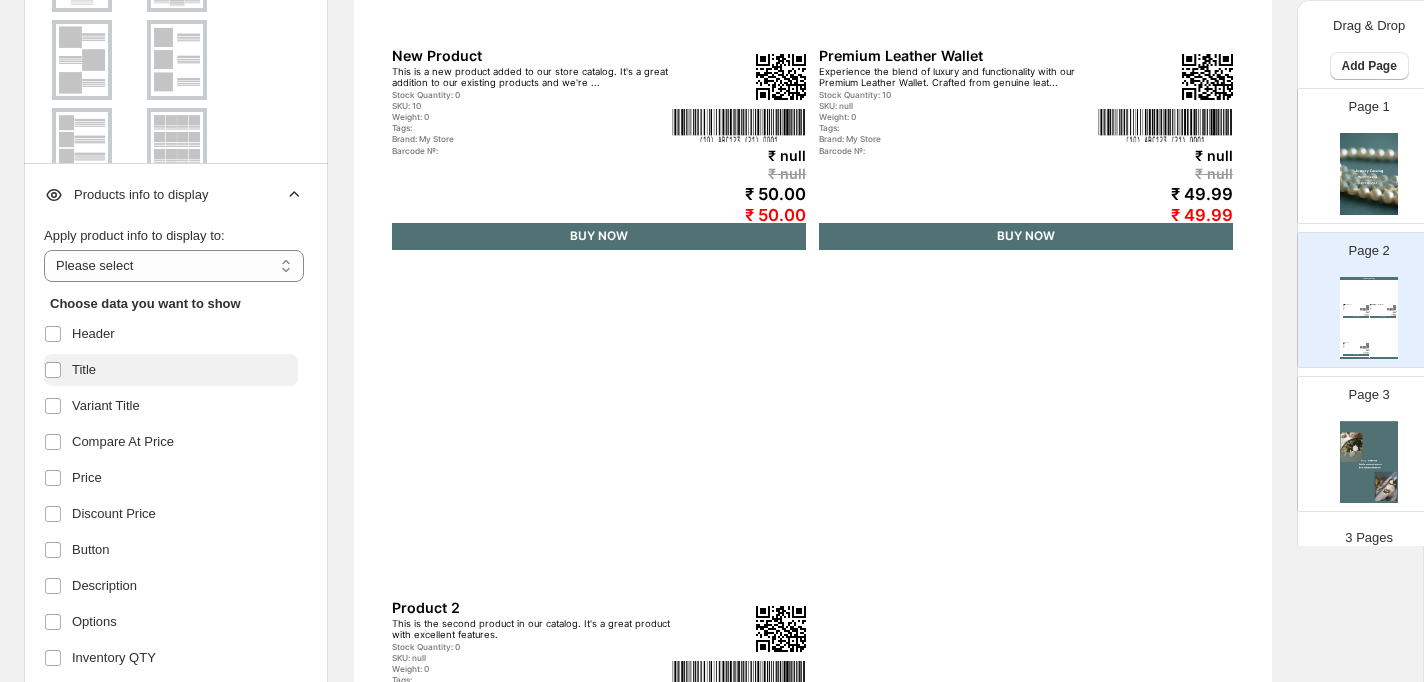 click on "Title" at bounding box center (84, 370) 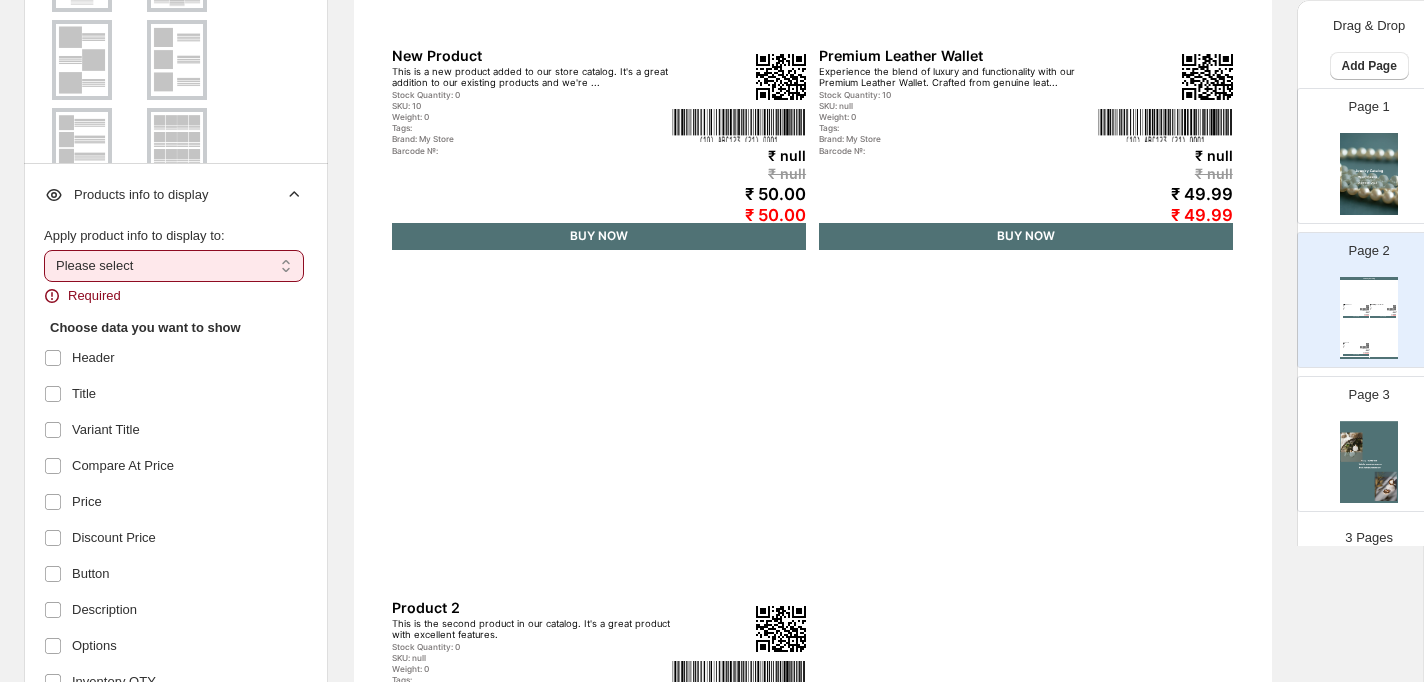select on "*********" 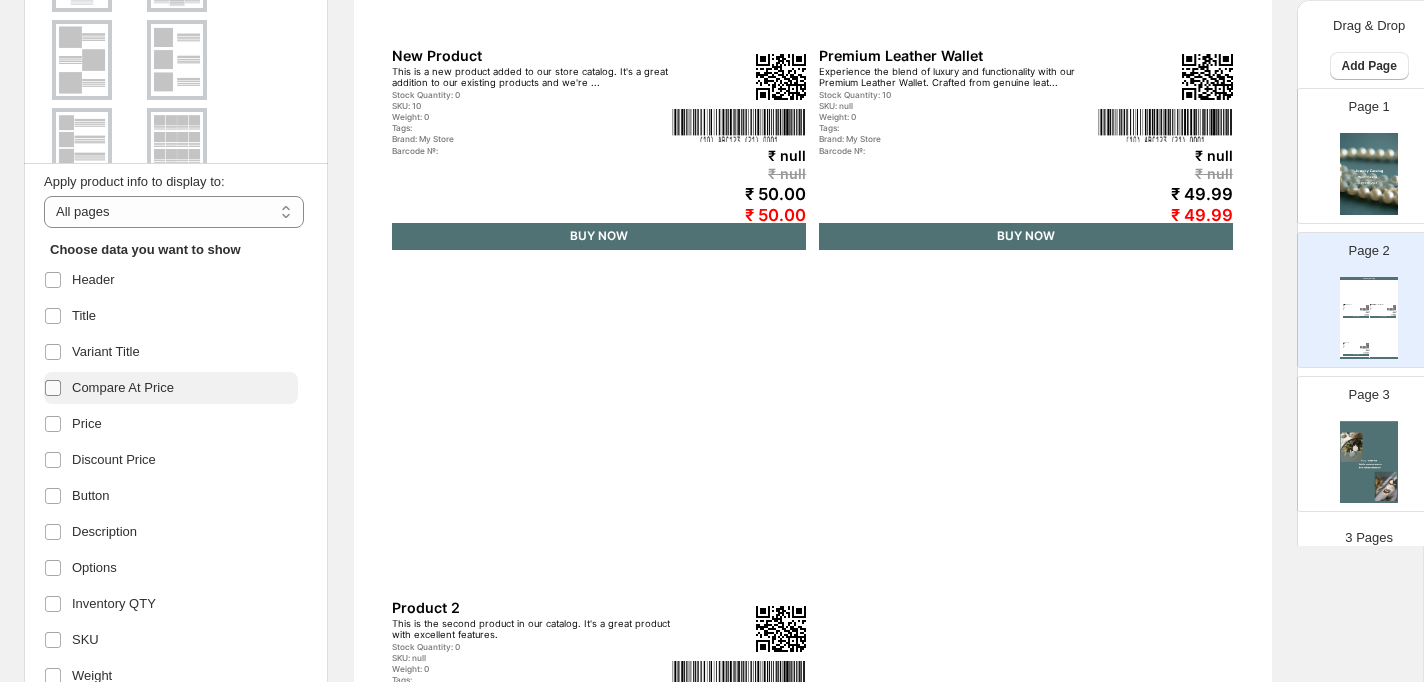 scroll, scrollTop: 72, scrollLeft: 0, axis: vertical 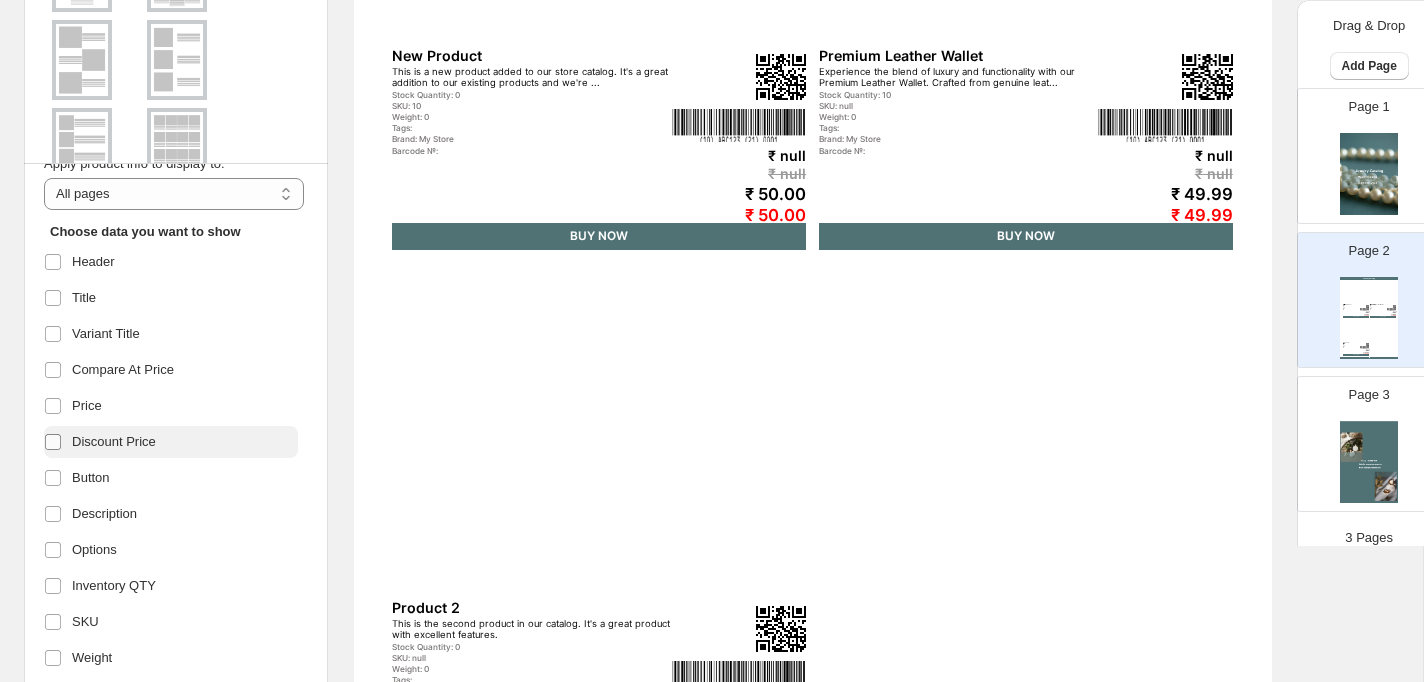 click at bounding box center [57, 442] 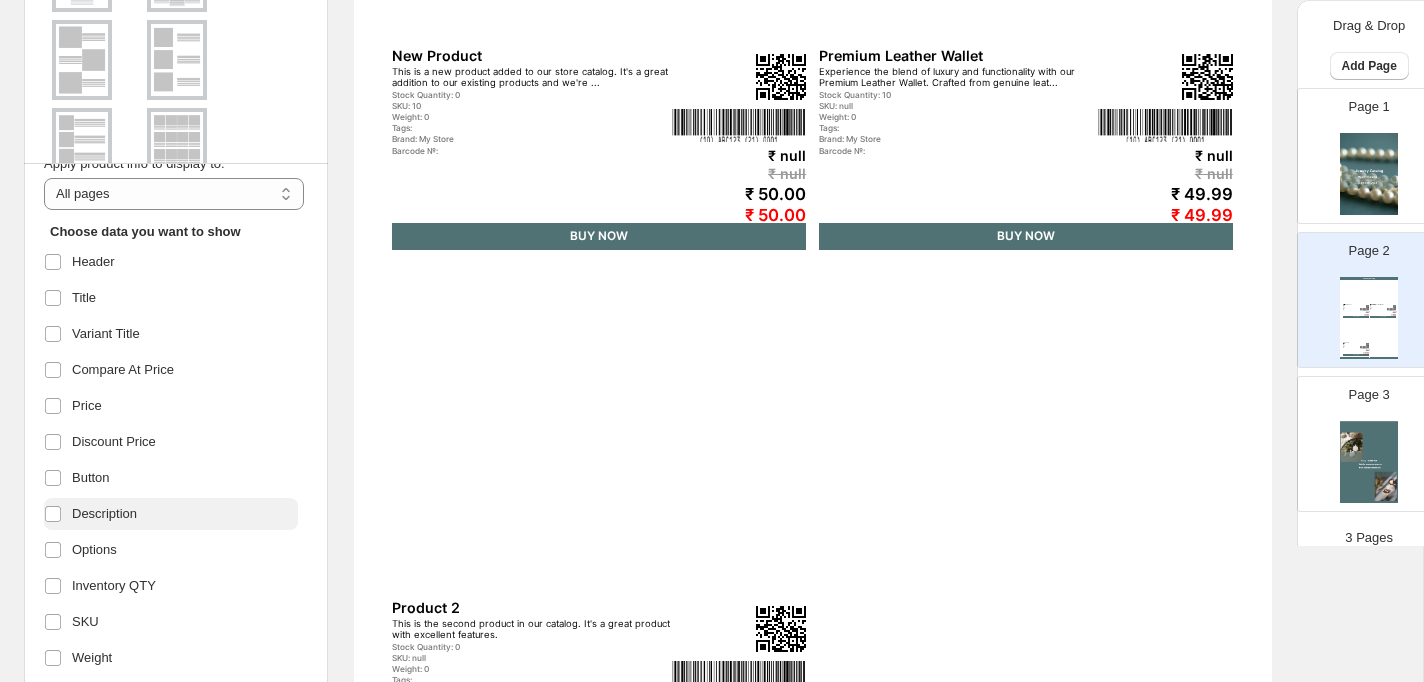 click on "Description" at bounding box center [171, 514] 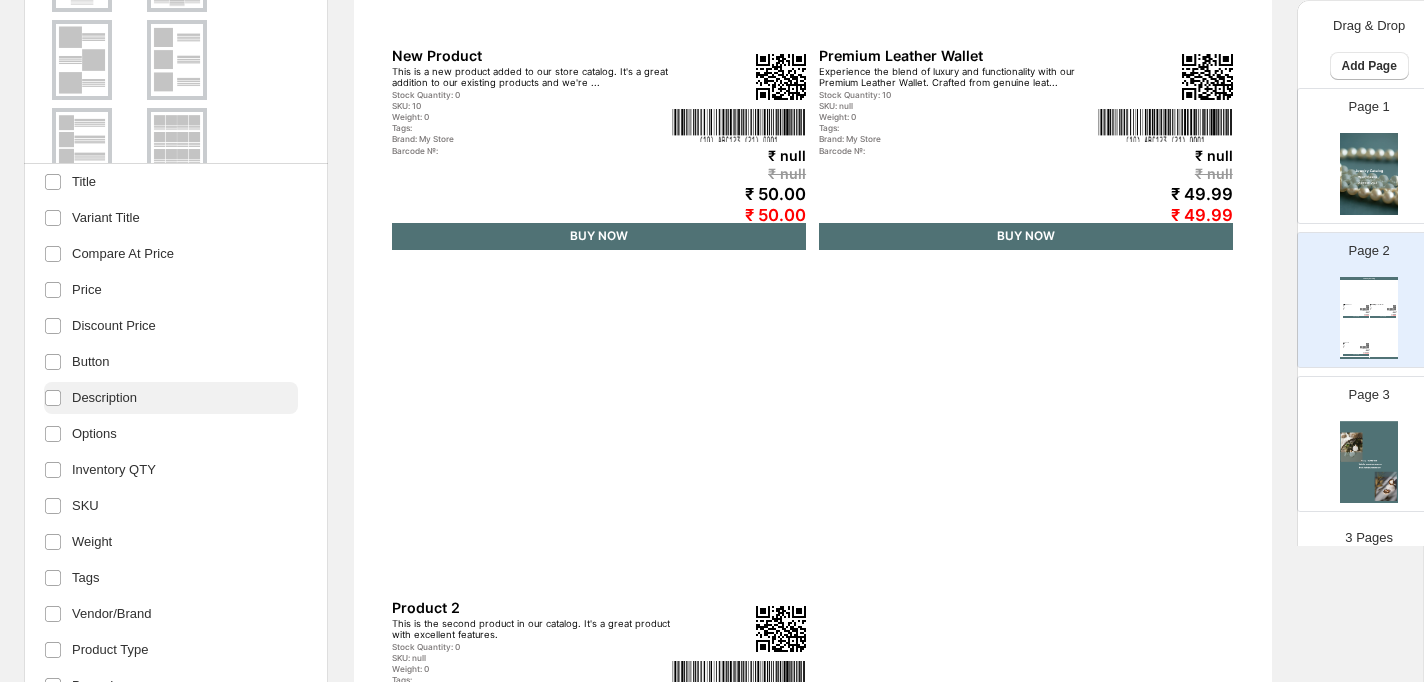 scroll, scrollTop: 191, scrollLeft: 0, axis: vertical 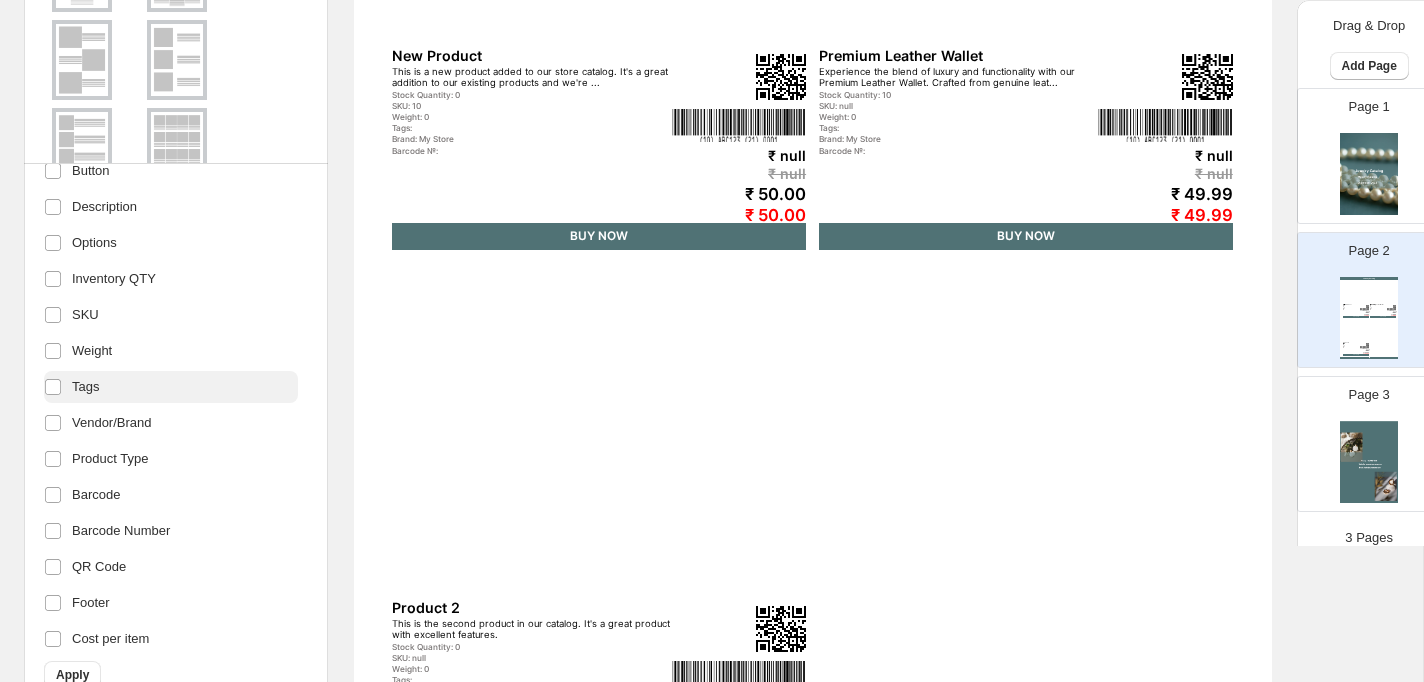 click on "Tags" at bounding box center [171, 387] 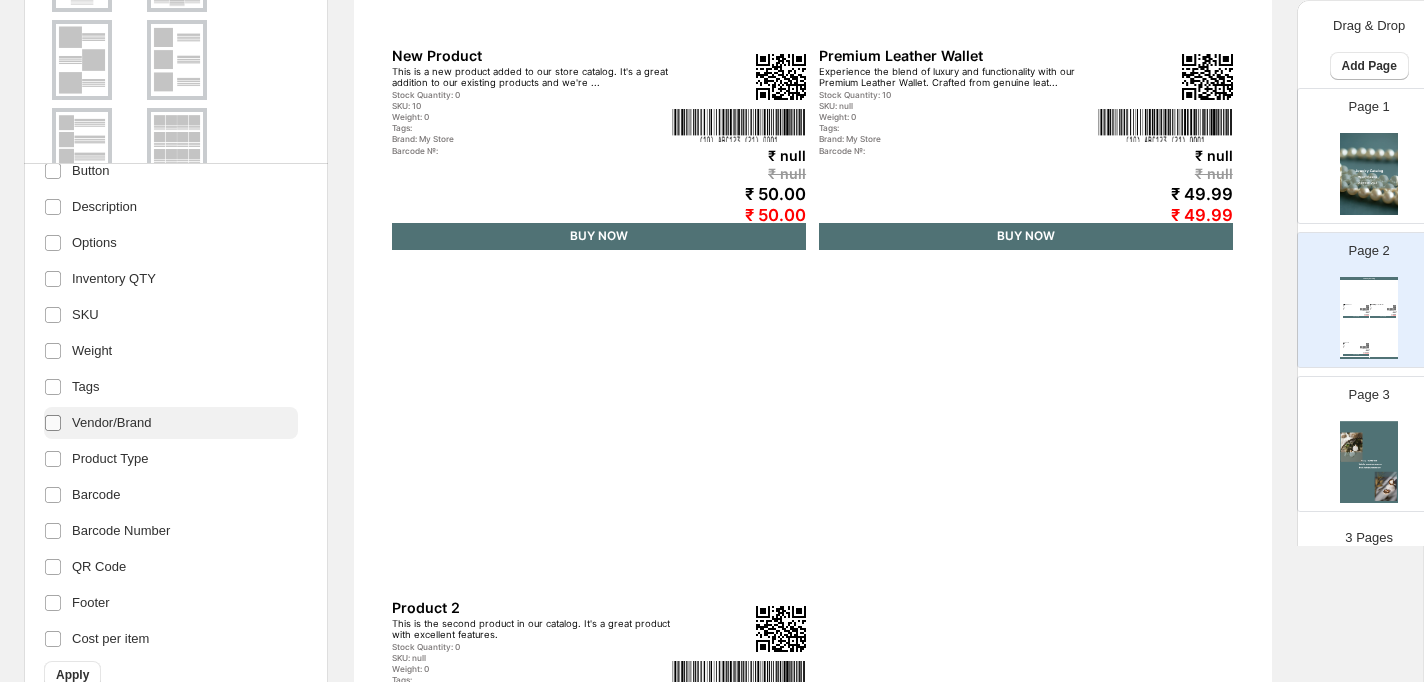 click at bounding box center [57, 423] 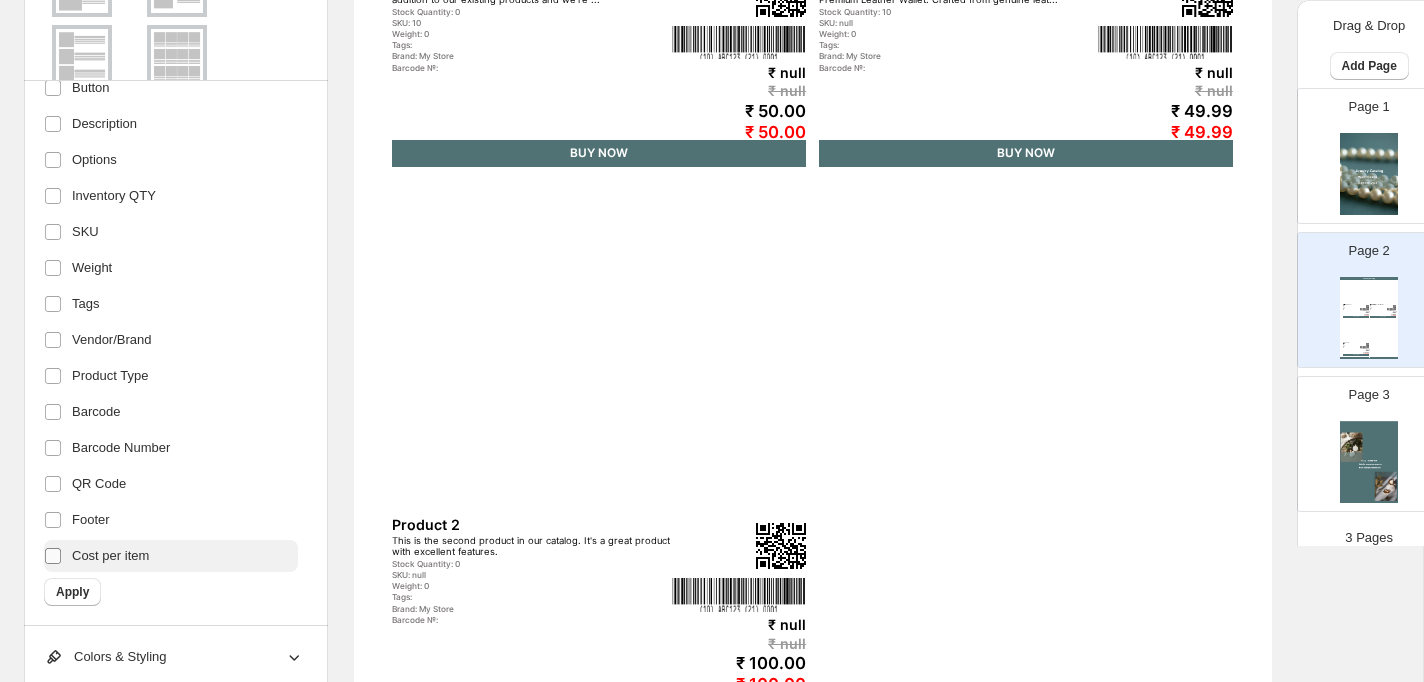 scroll, scrollTop: 661, scrollLeft: 0, axis: vertical 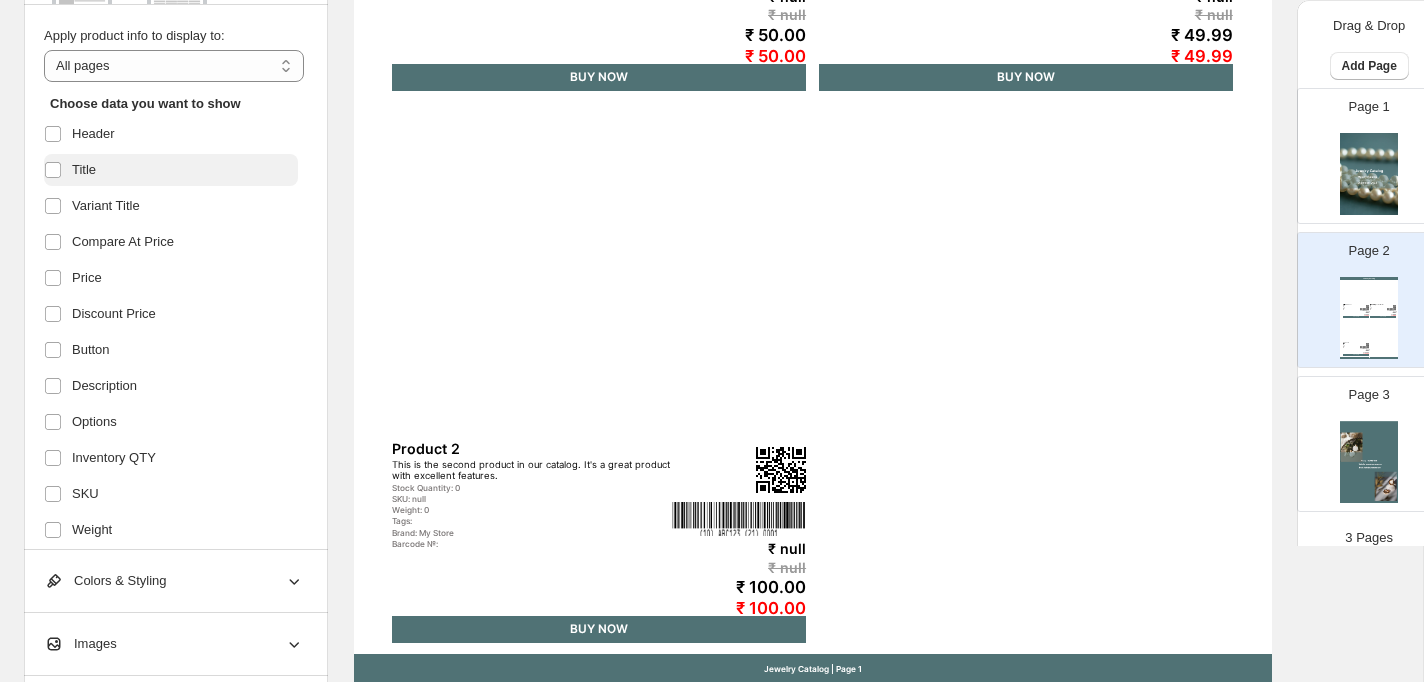 click on "Title" at bounding box center (84, 170) 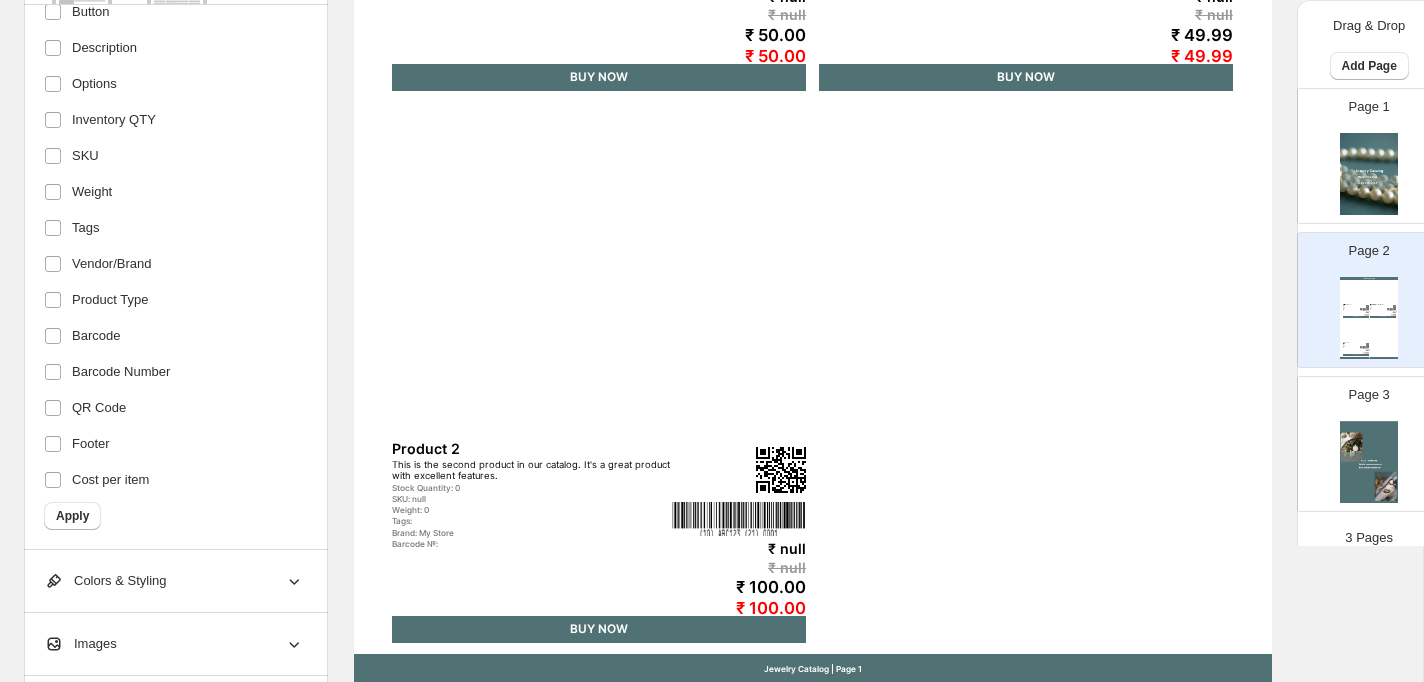 scroll, scrollTop: 379, scrollLeft: 0, axis: vertical 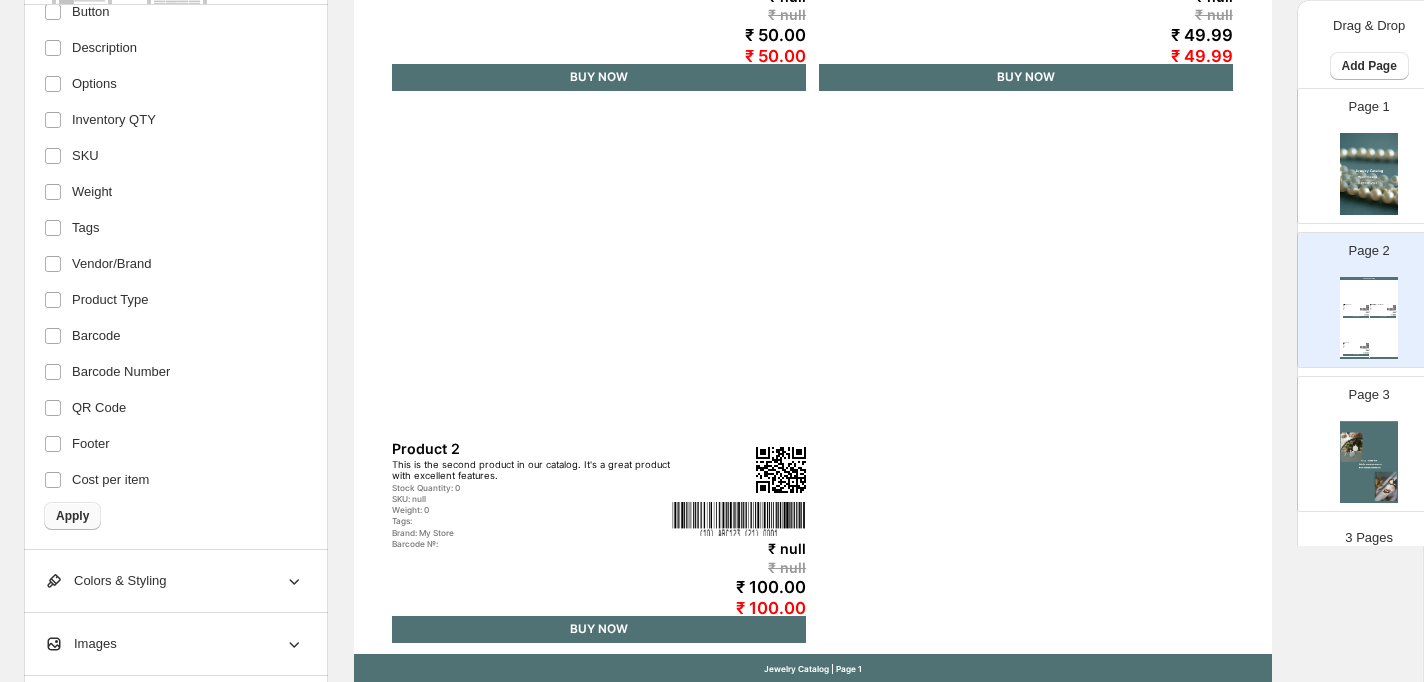 click on "Apply" at bounding box center [72, 516] 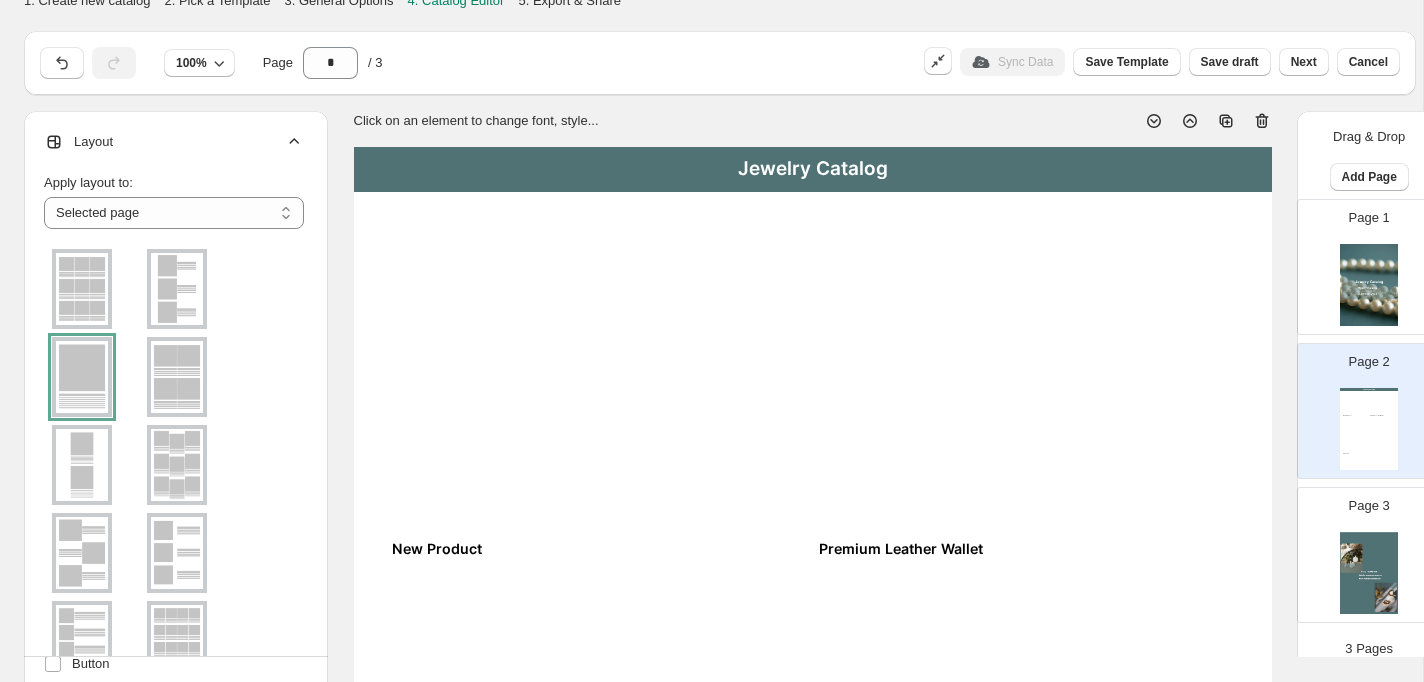 scroll, scrollTop: 0, scrollLeft: 0, axis: both 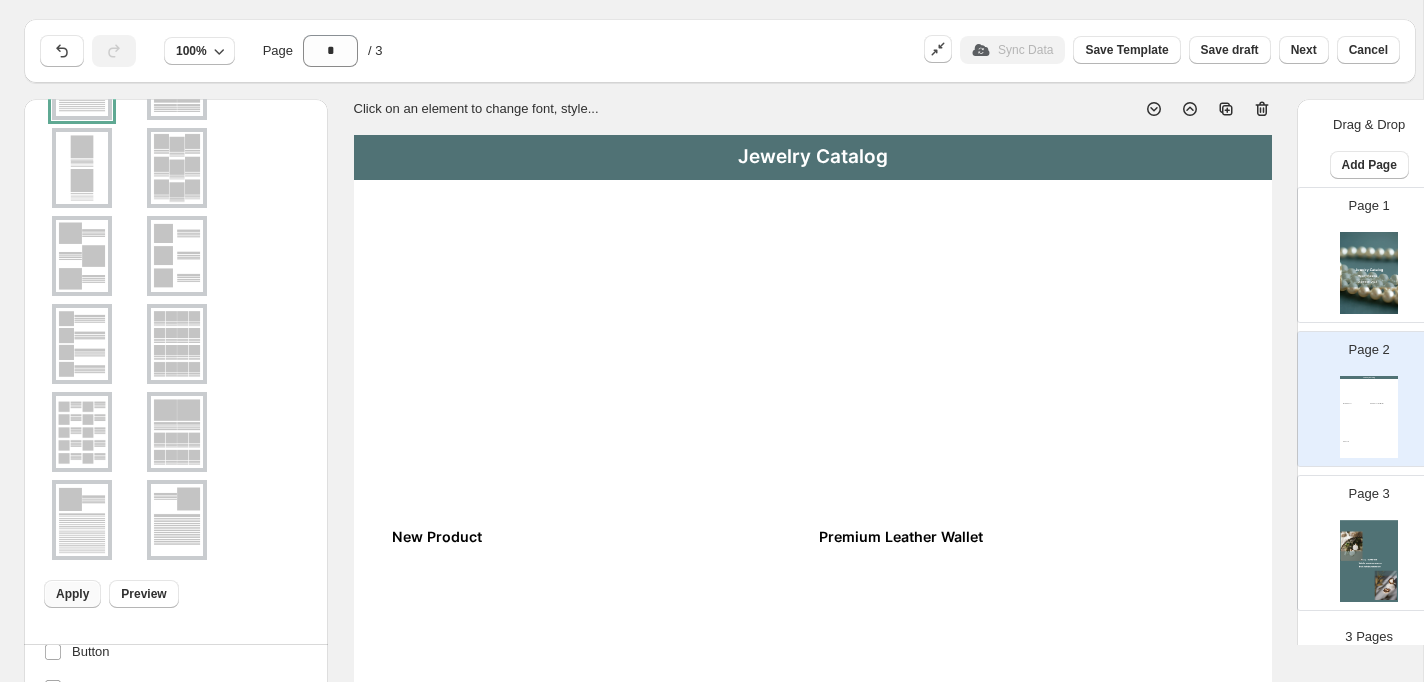 click on "Apply" at bounding box center [72, 594] 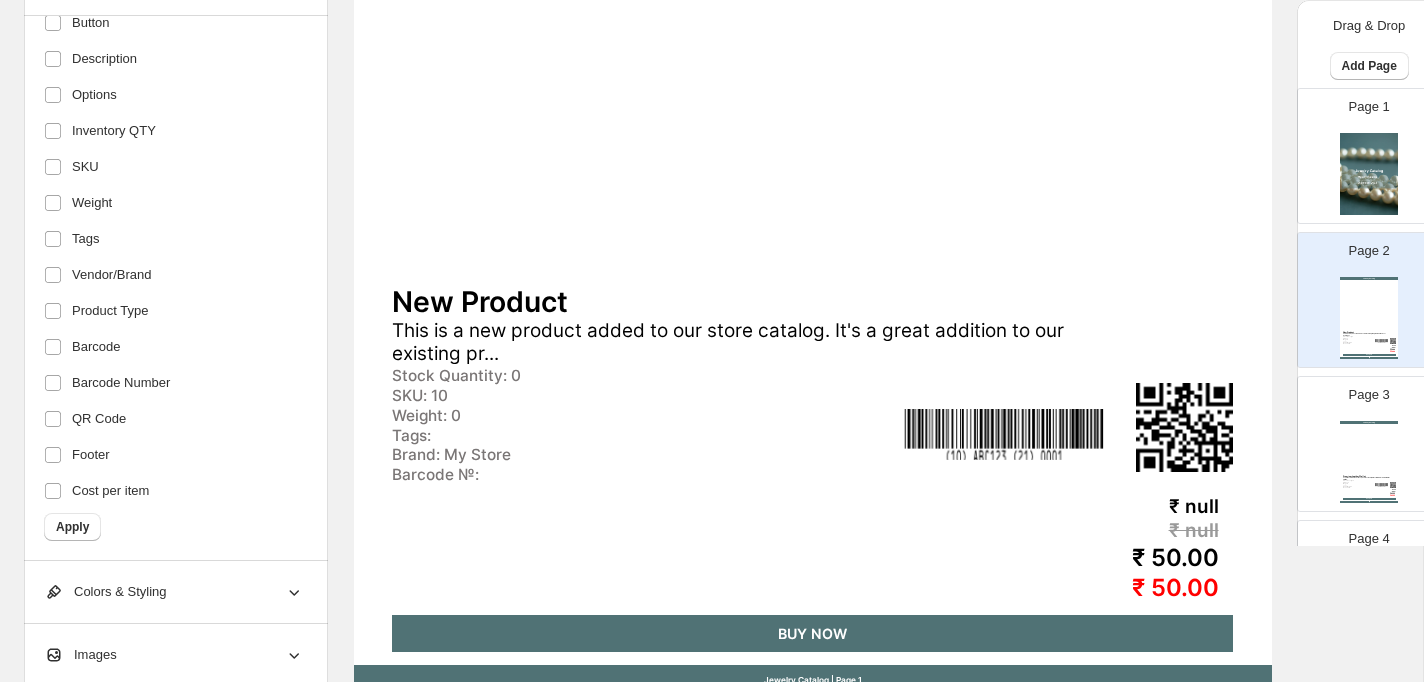 scroll, scrollTop: 652, scrollLeft: 0, axis: vertical 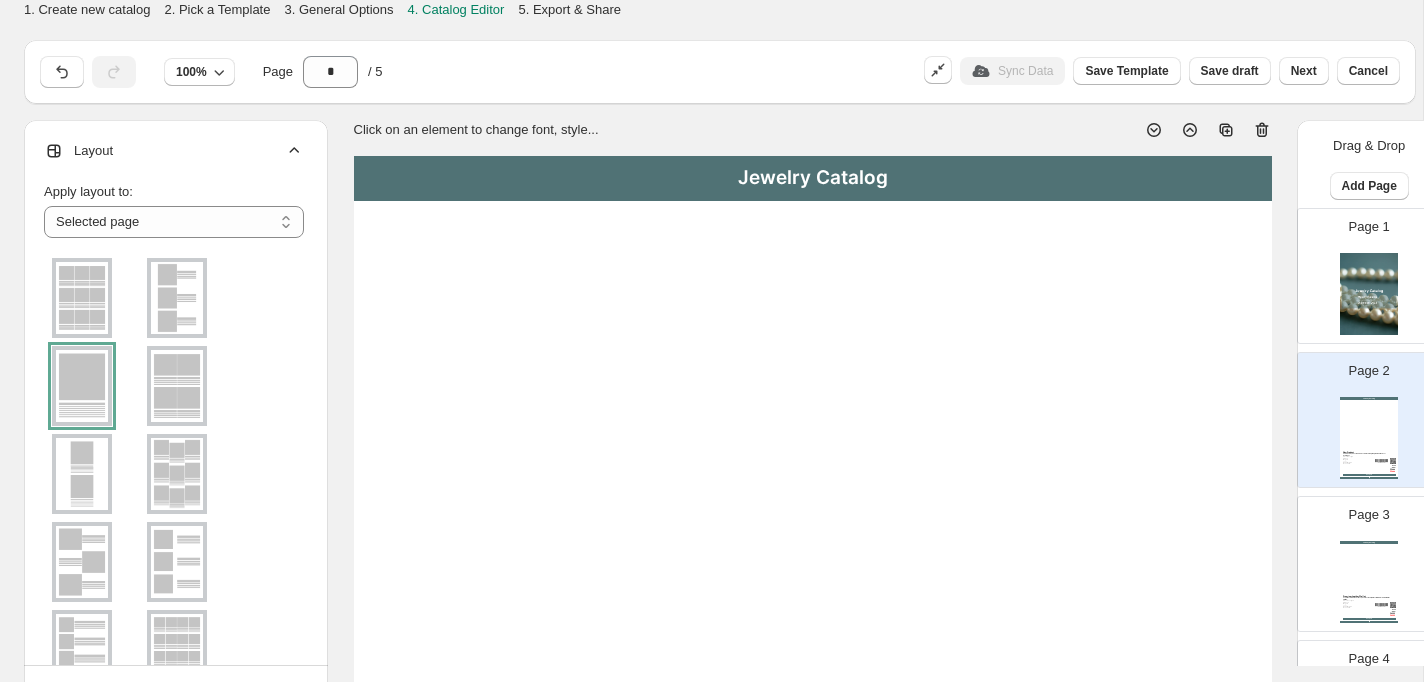 click 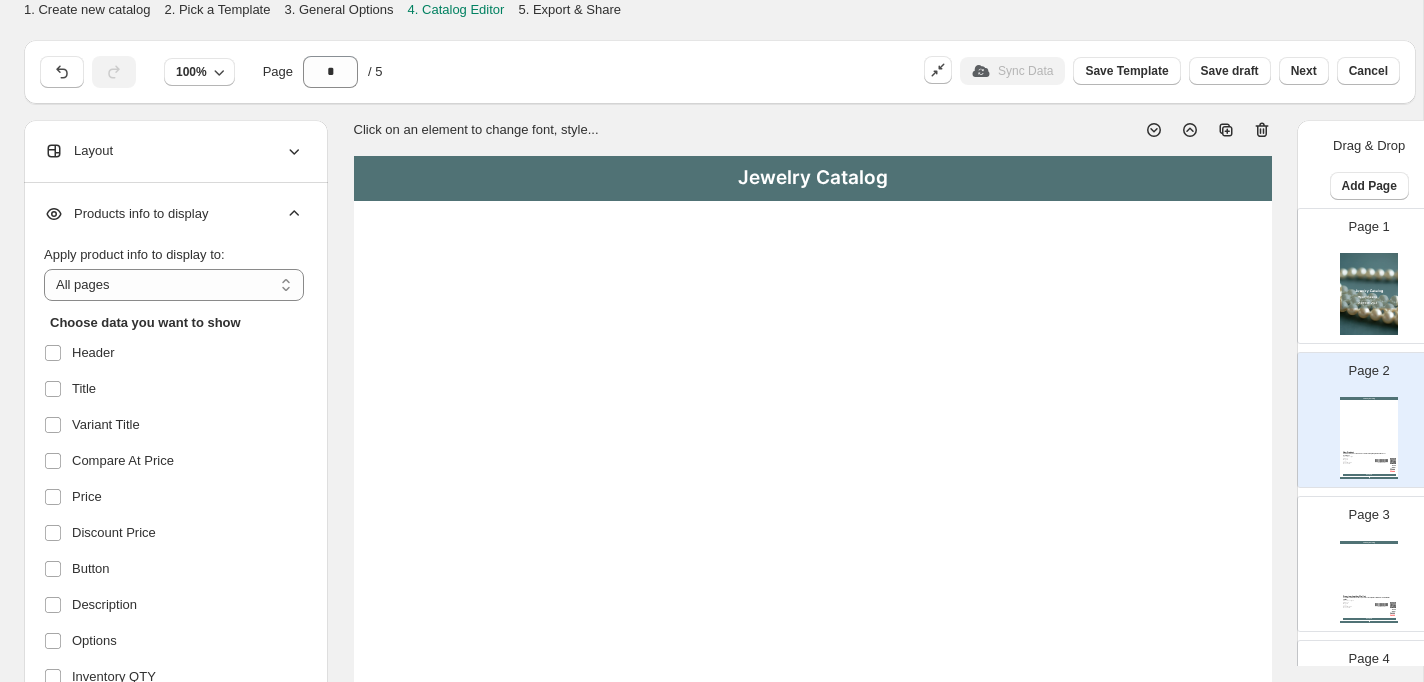 click 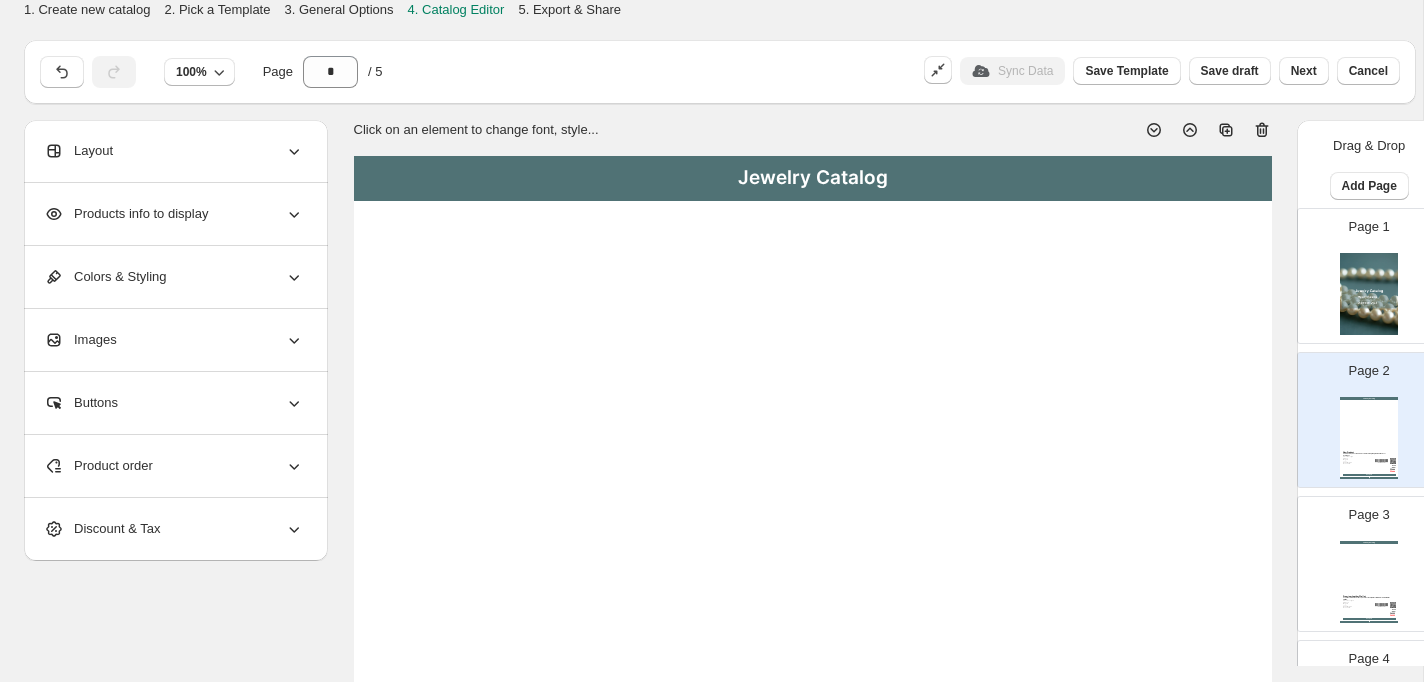 click 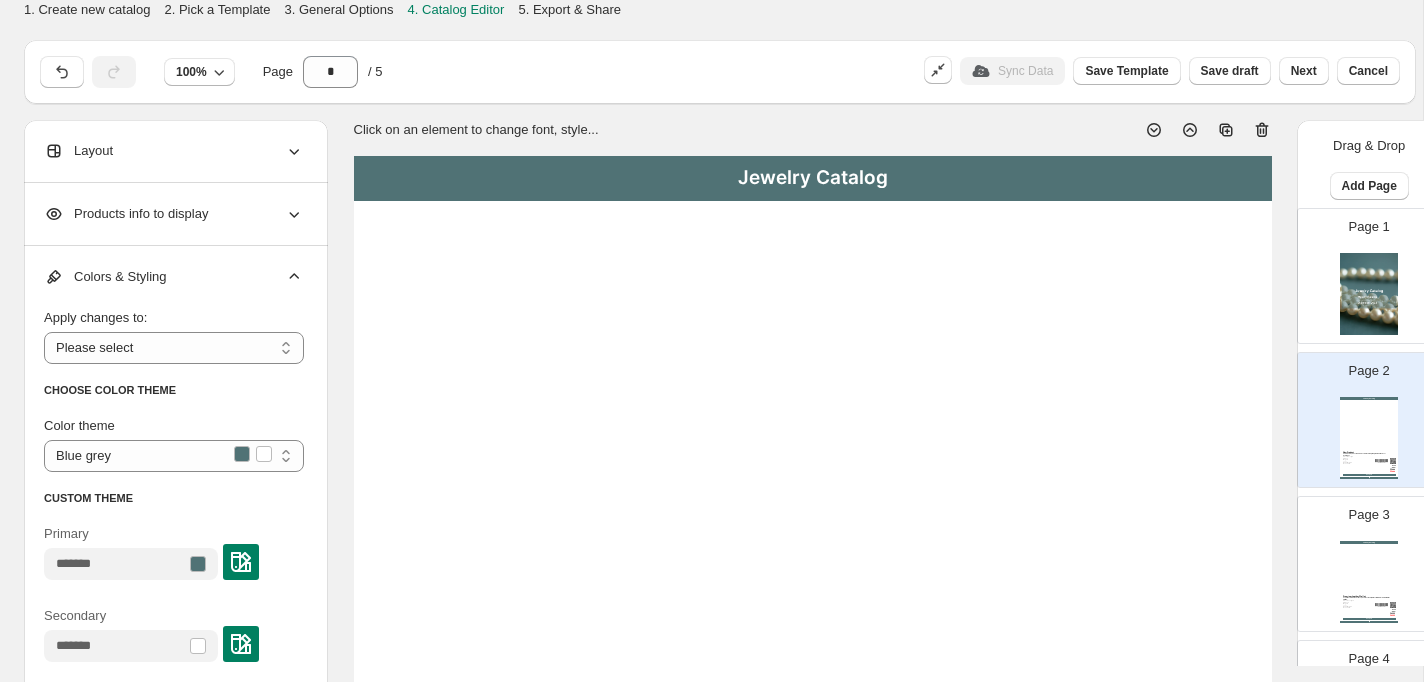 click 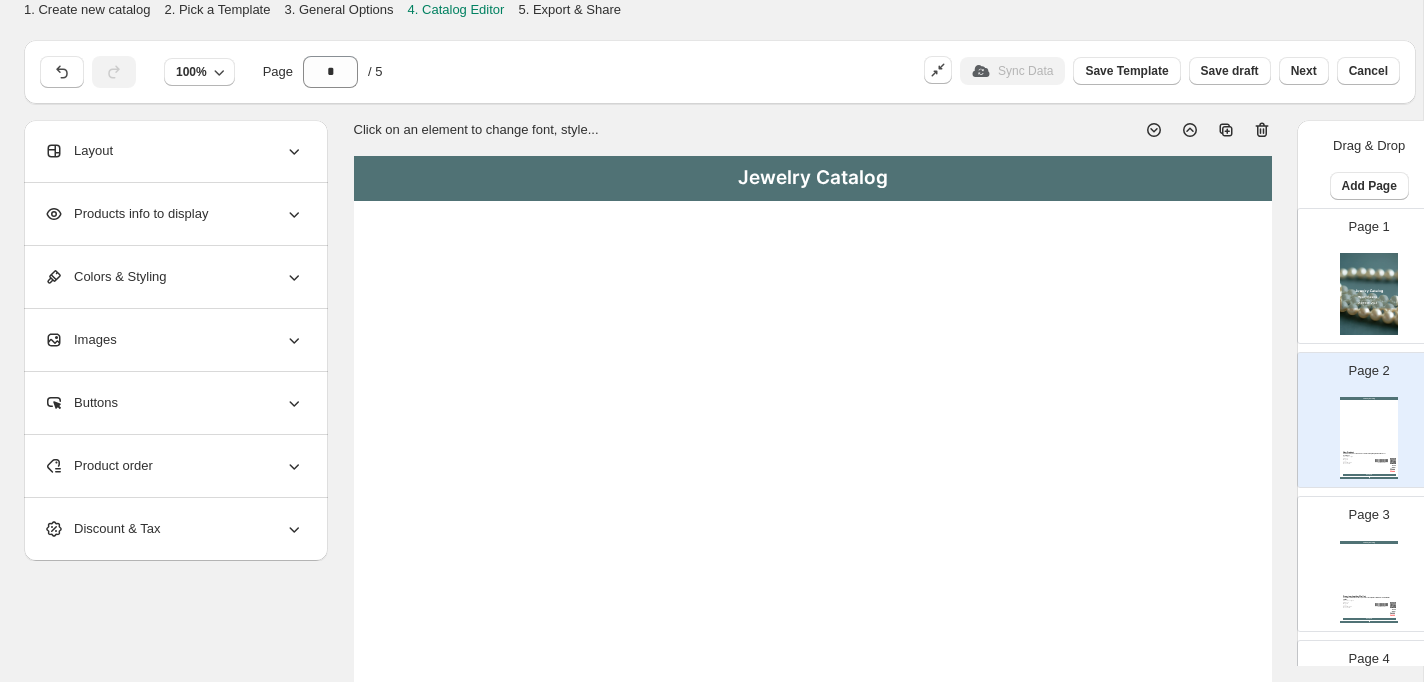 click 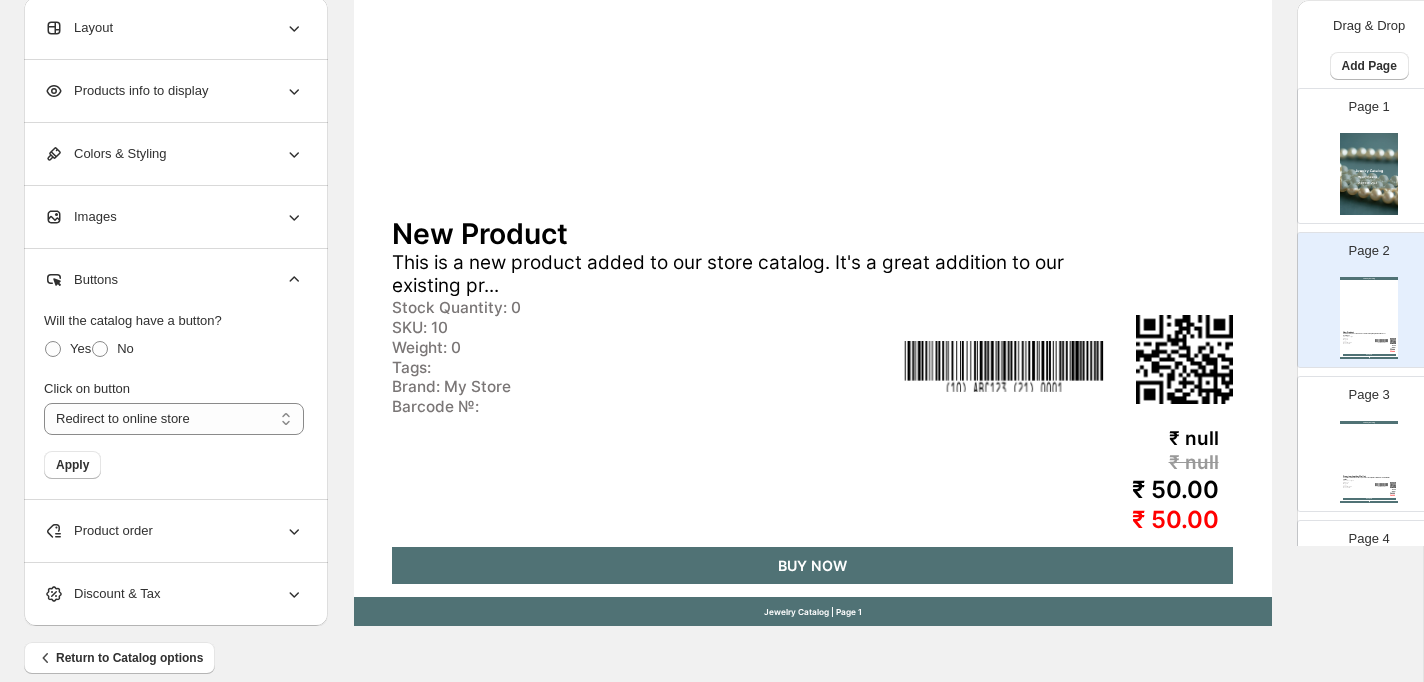 scroll, scrollTop: 717, scrollLeft: 0, axis: vertical 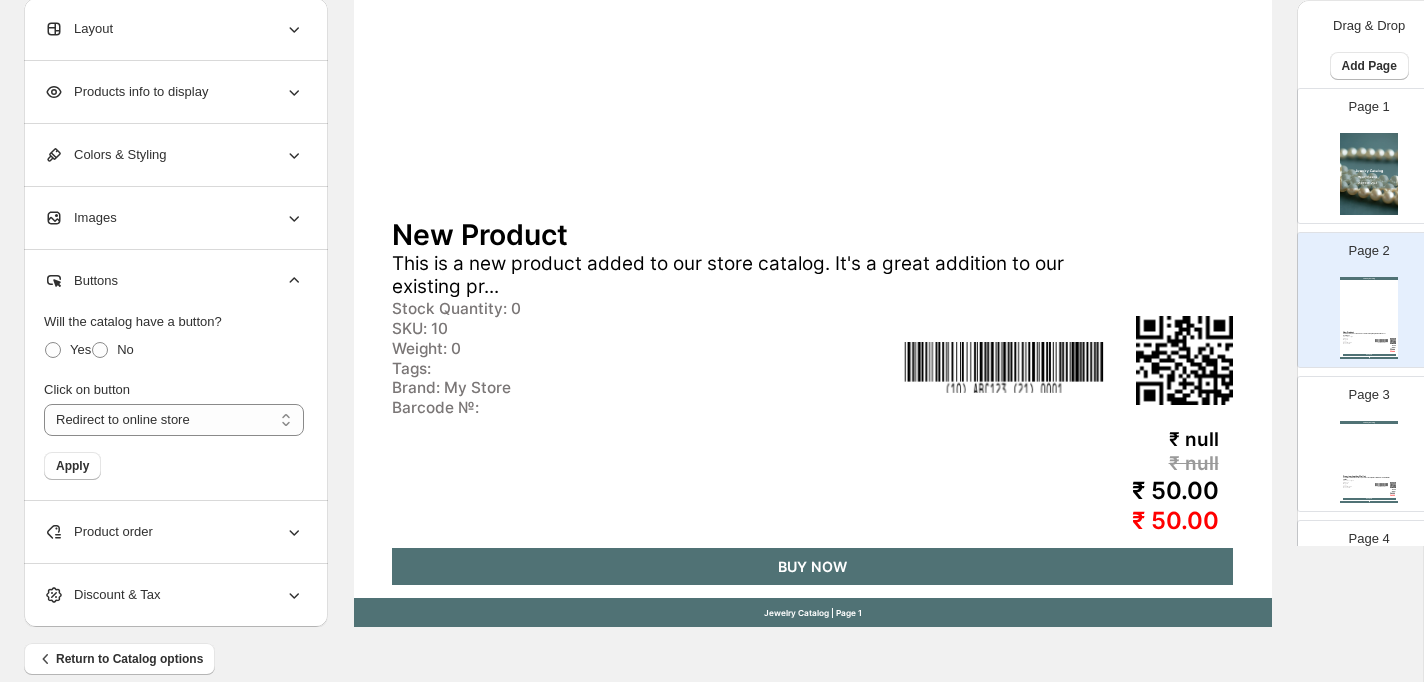 click 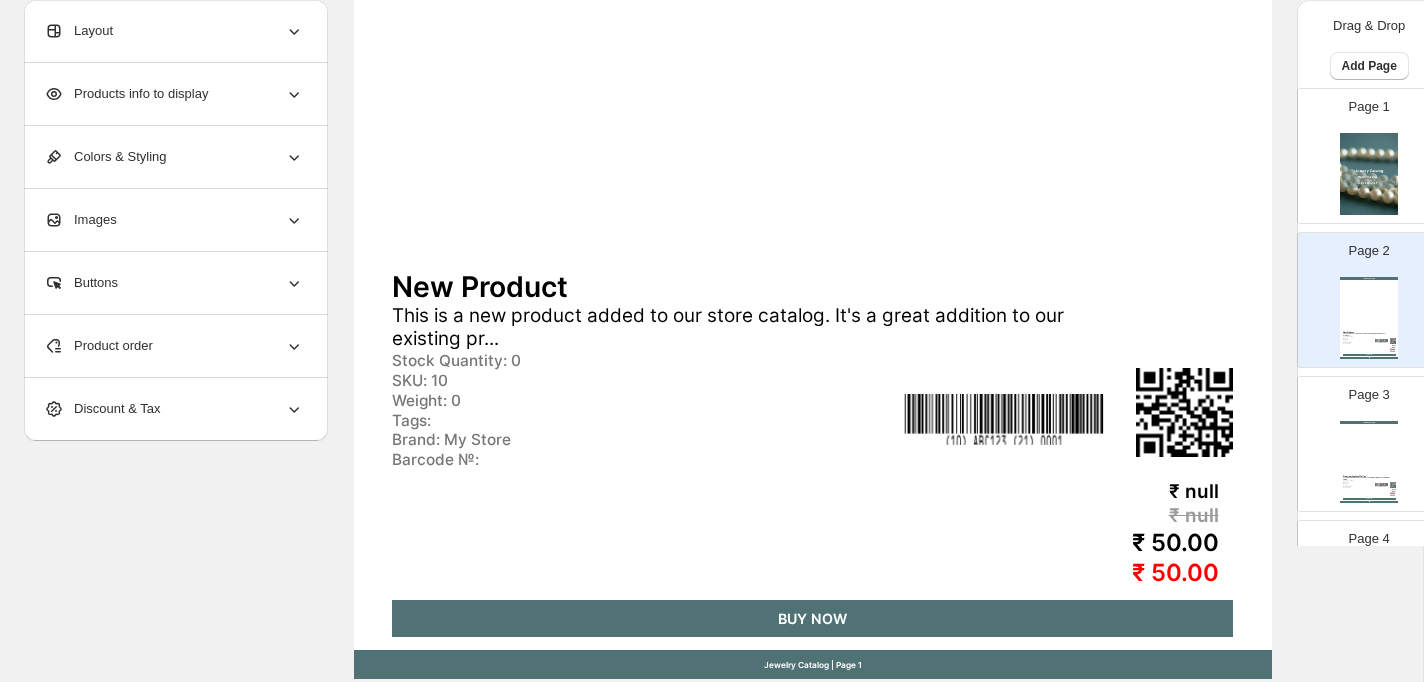scroll, scrollTop: 658, scrollLeft: 0, axis: vertical 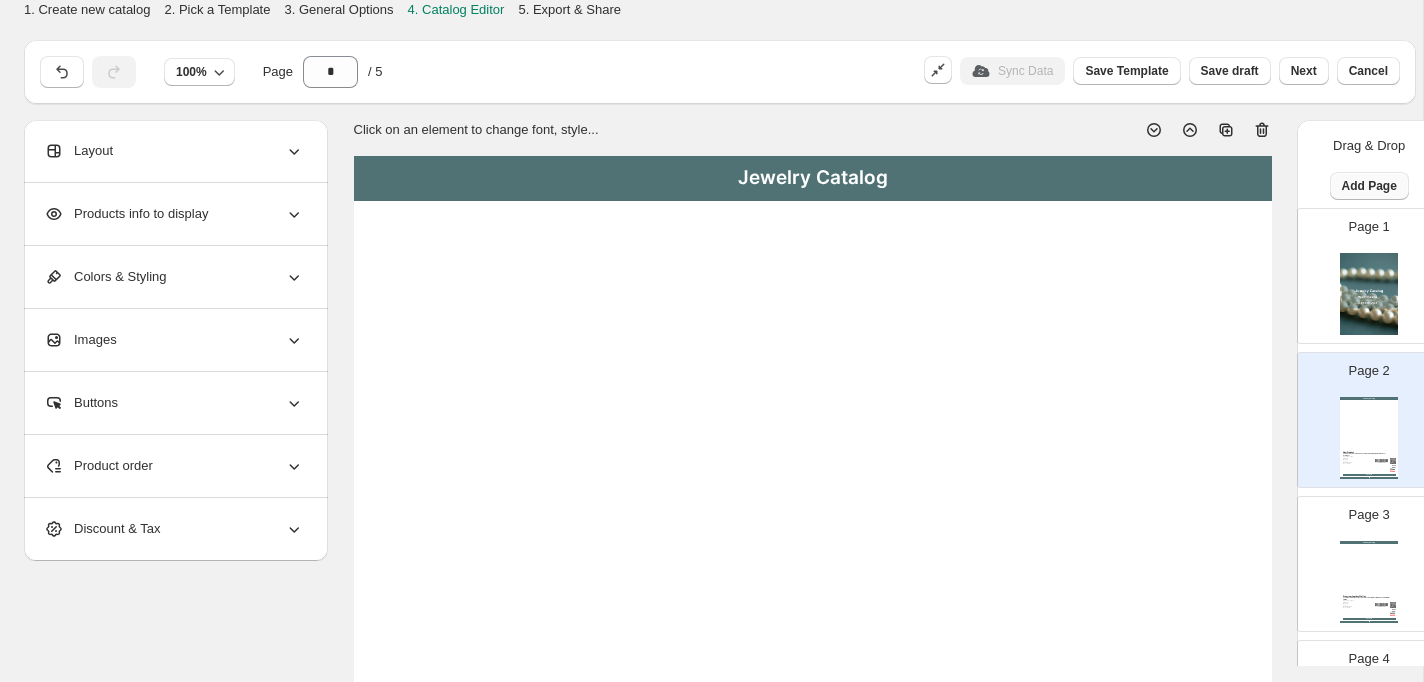 click on "Add Page" at bounding box center (1369, 186) 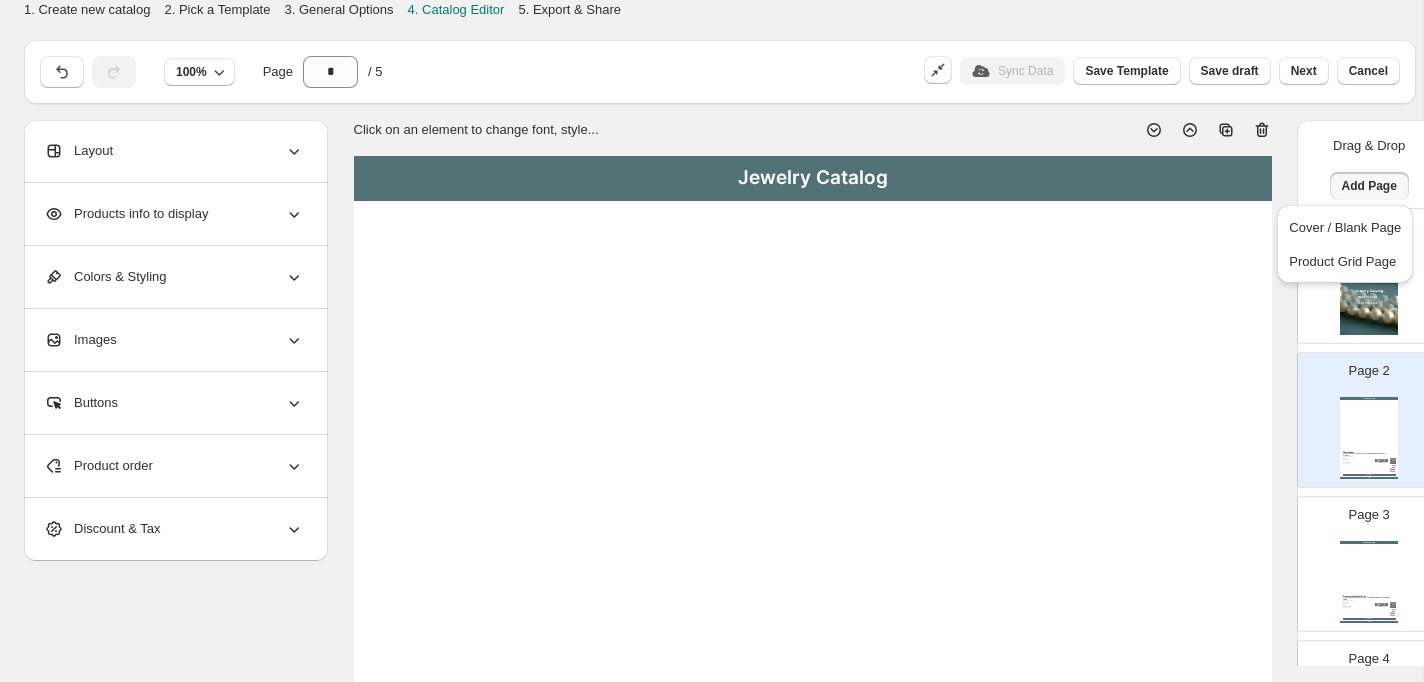 click on "Add Page" at bounding box center [1369, 186] 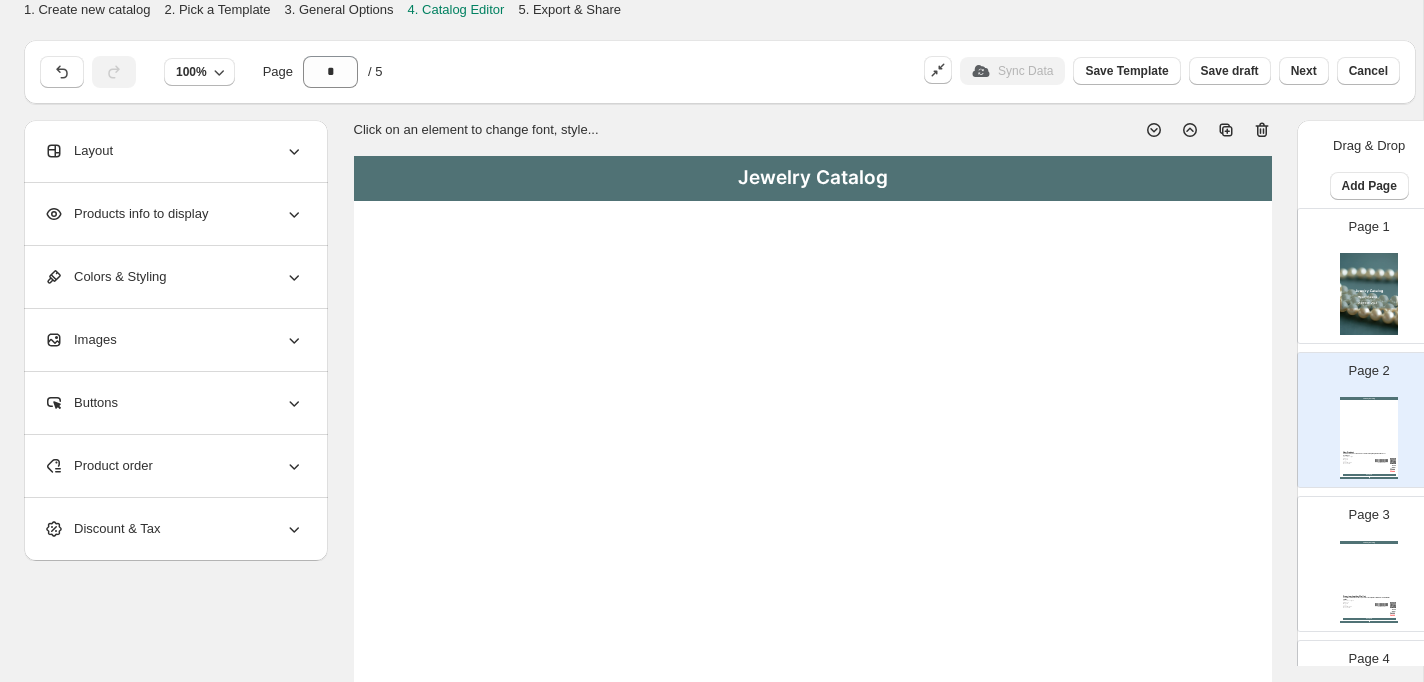 click 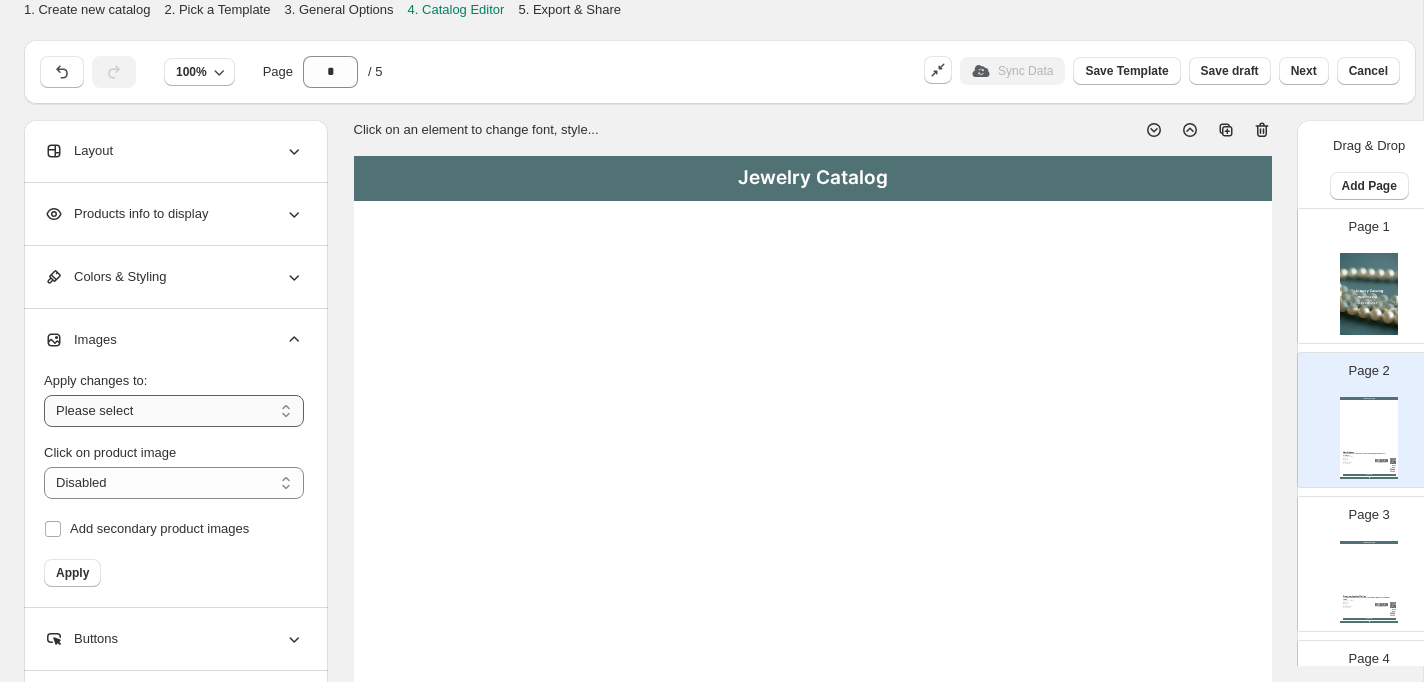select on "**********" 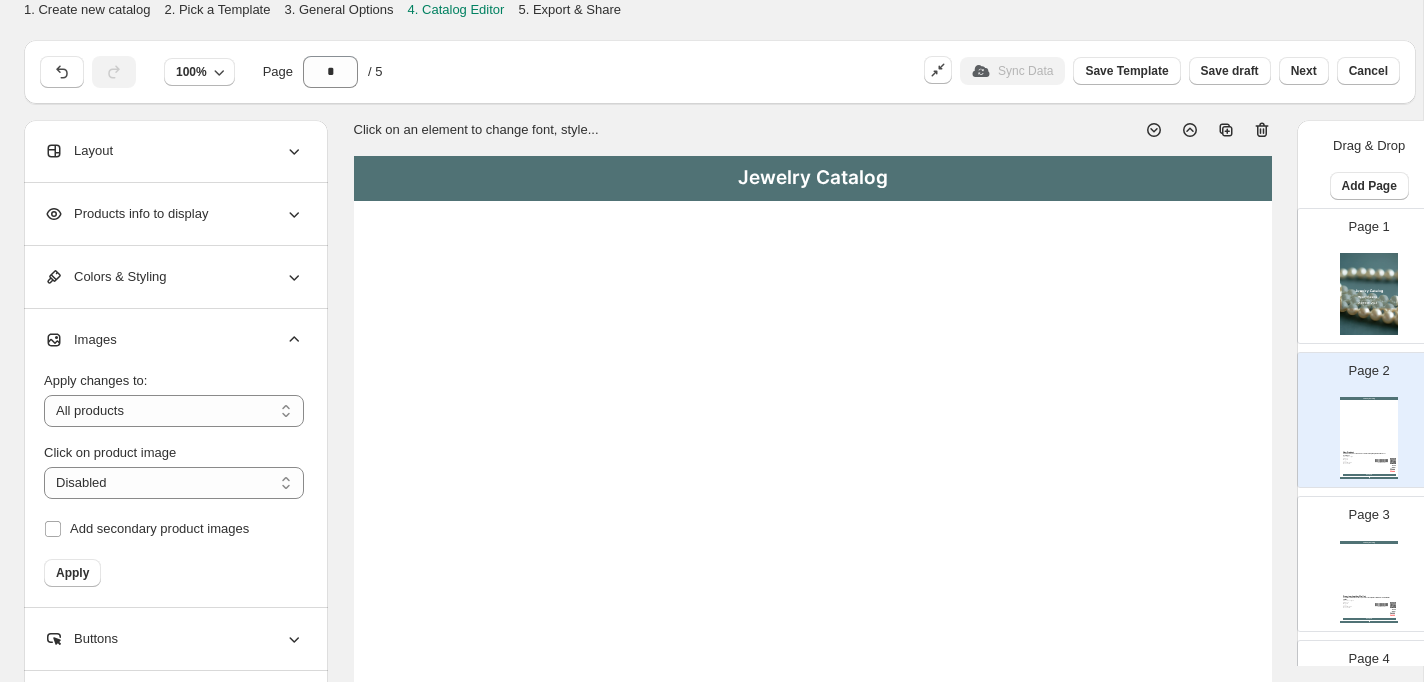 click on "Images" at bounding box center (174, 340) 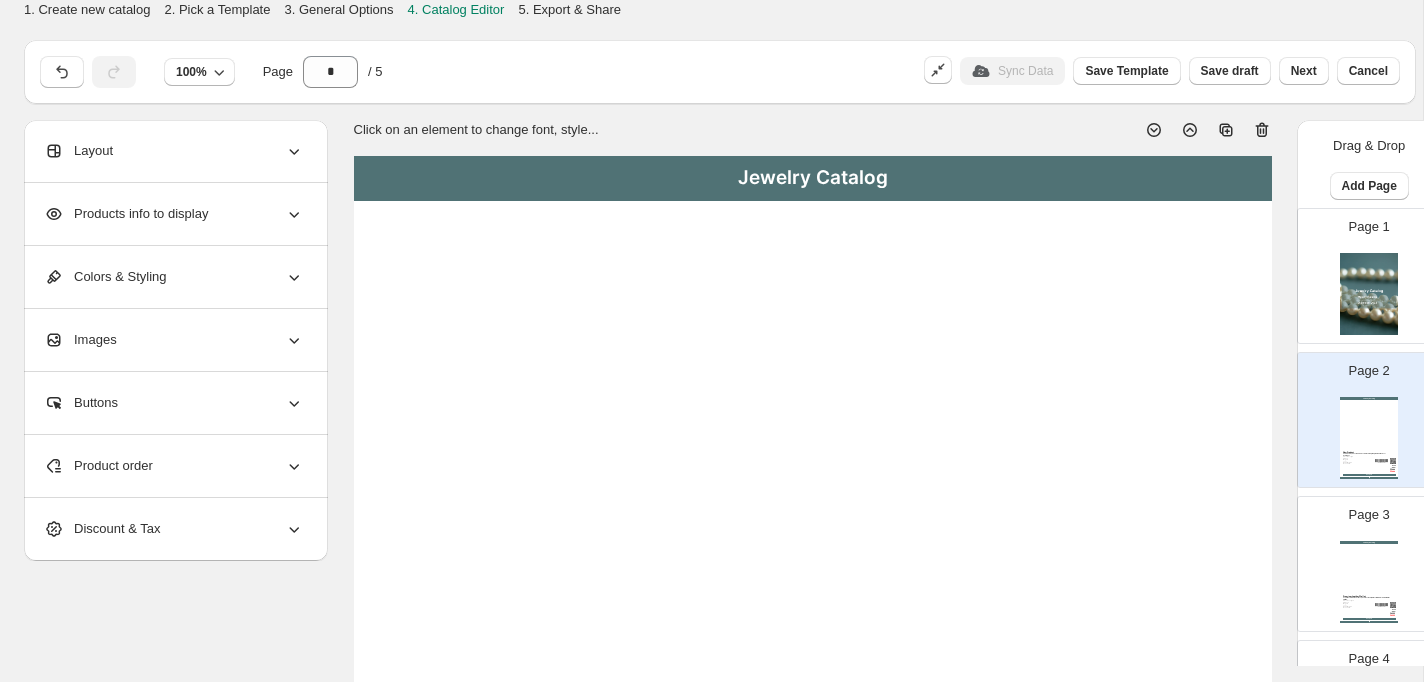 click 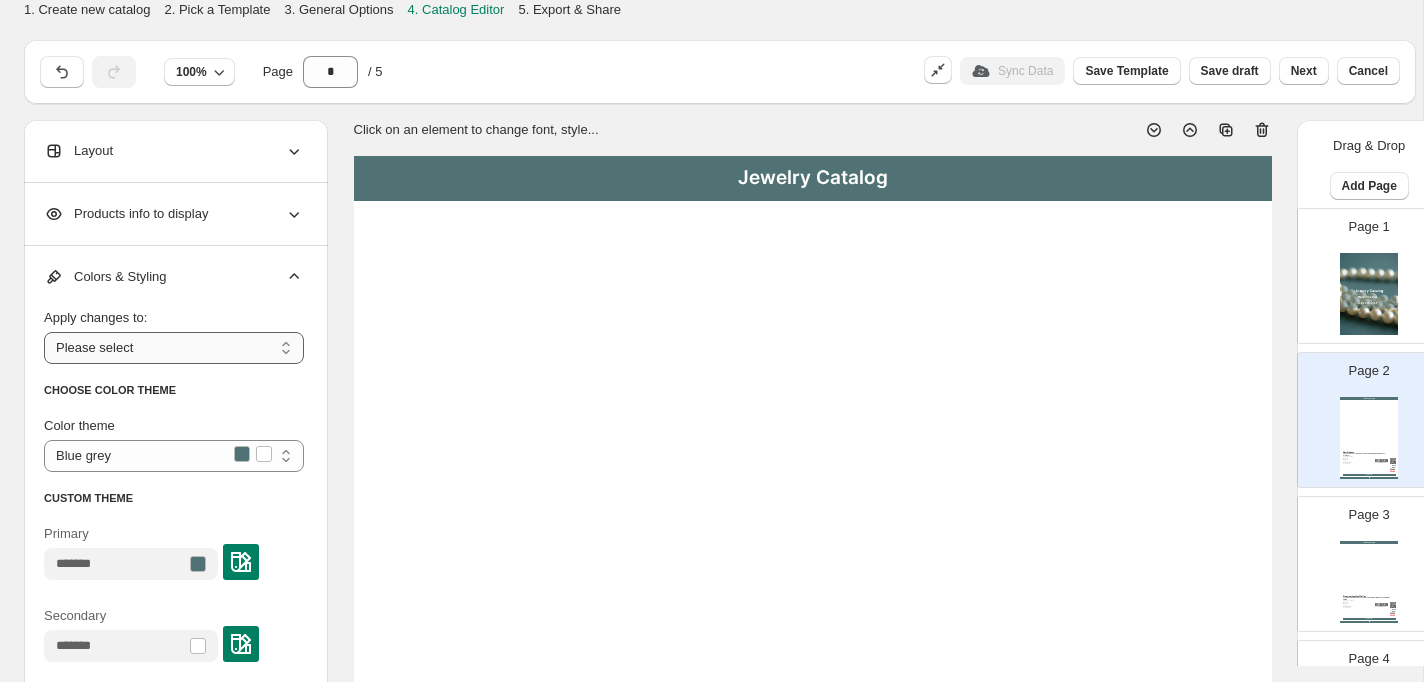 select on "**********" 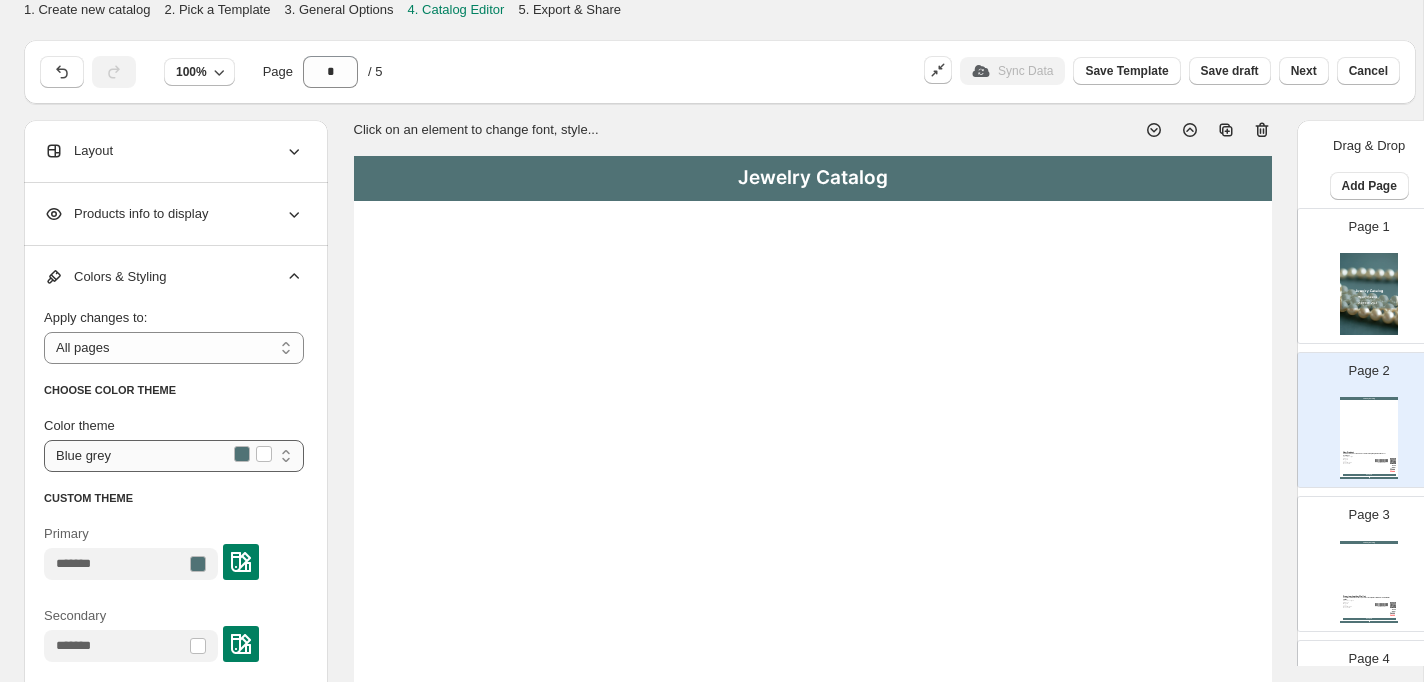 select on "*********" 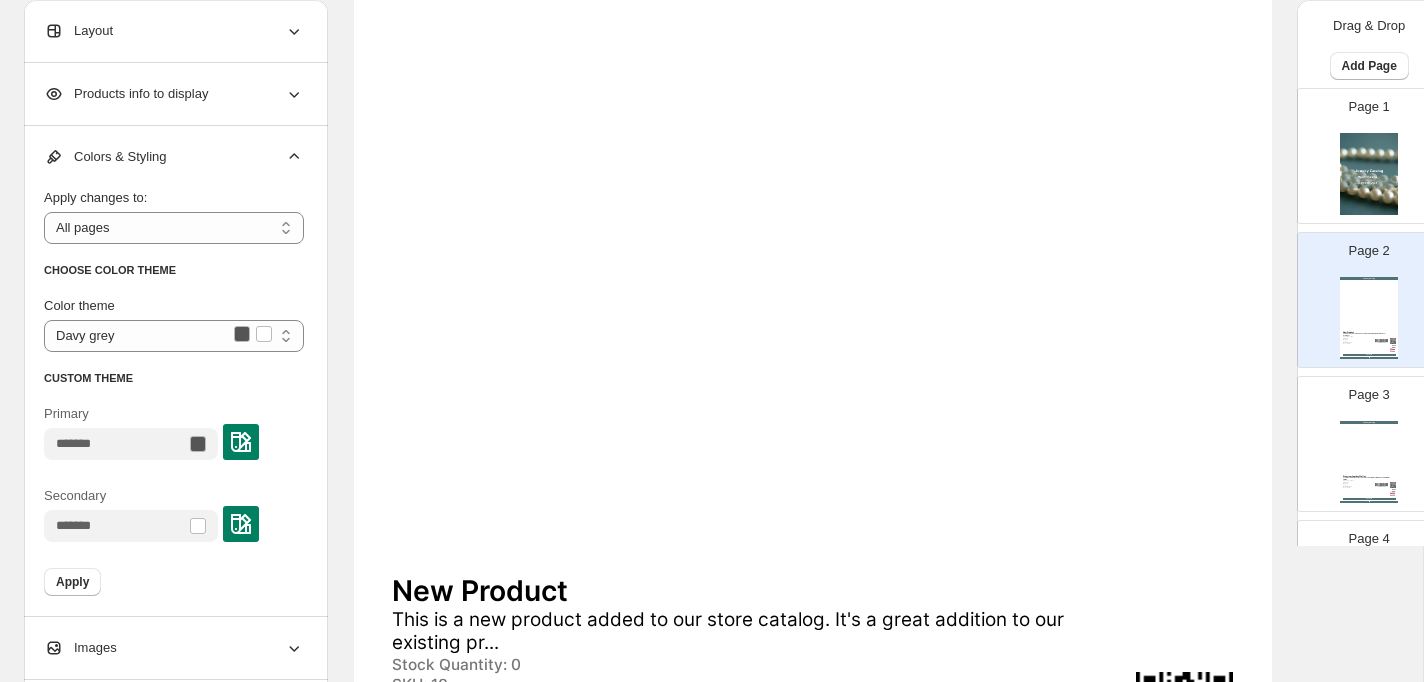 scroll, scrollTop: 447, scrollLeft: 0, axis: vertical 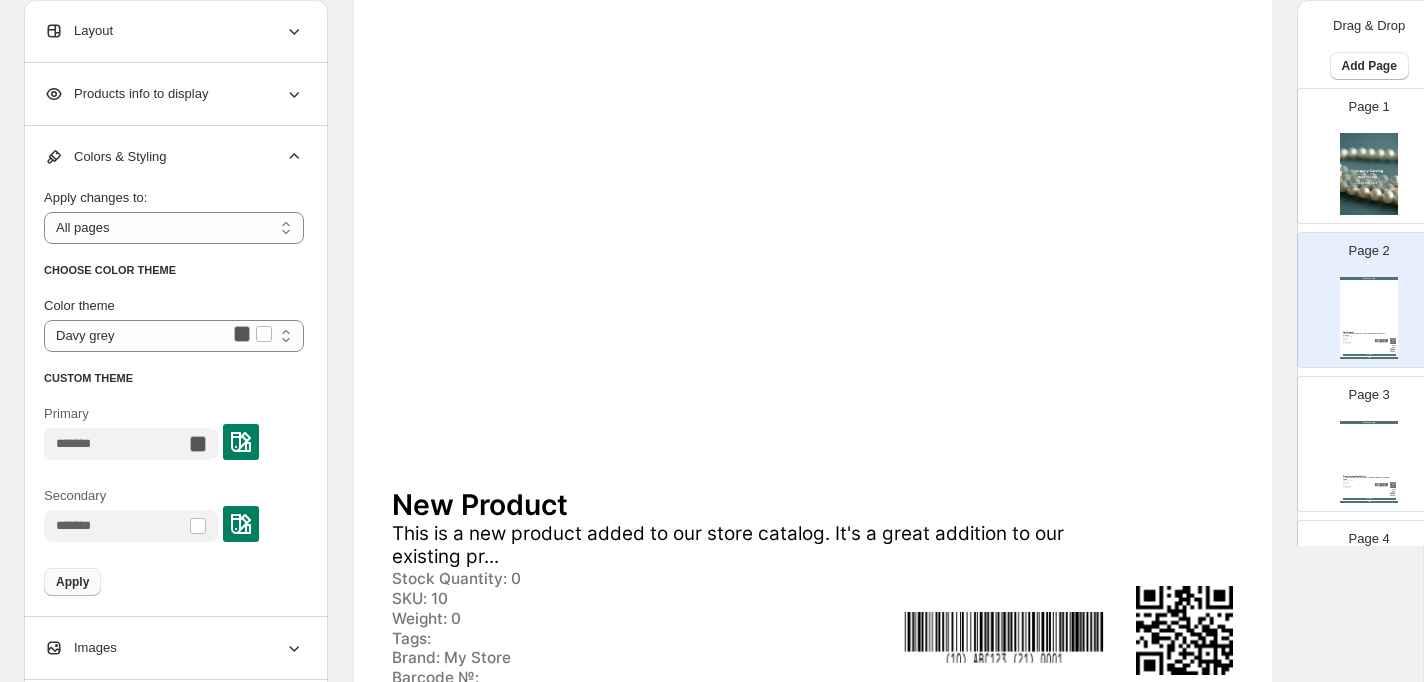 click on "Apply" at bounding box center (72, 582) 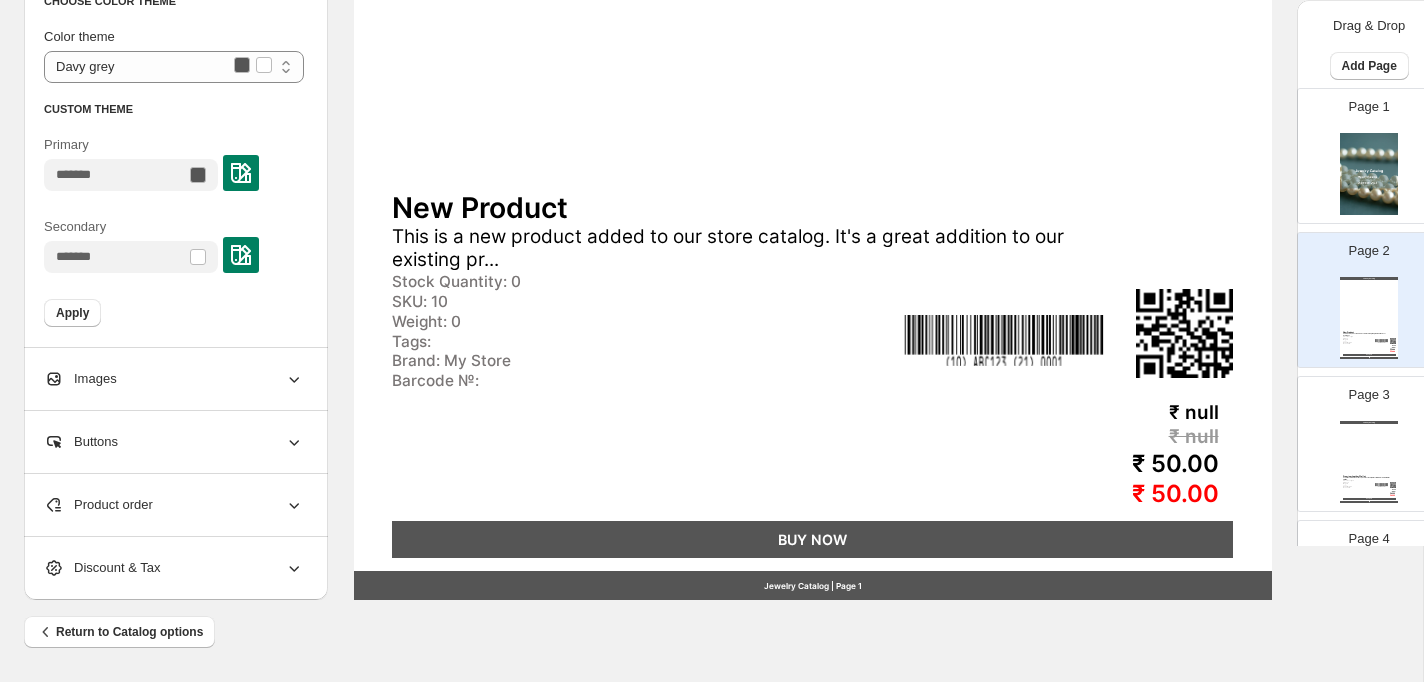 scroll, scrollTop: 744, scrollLeft: 0, axis: vertical 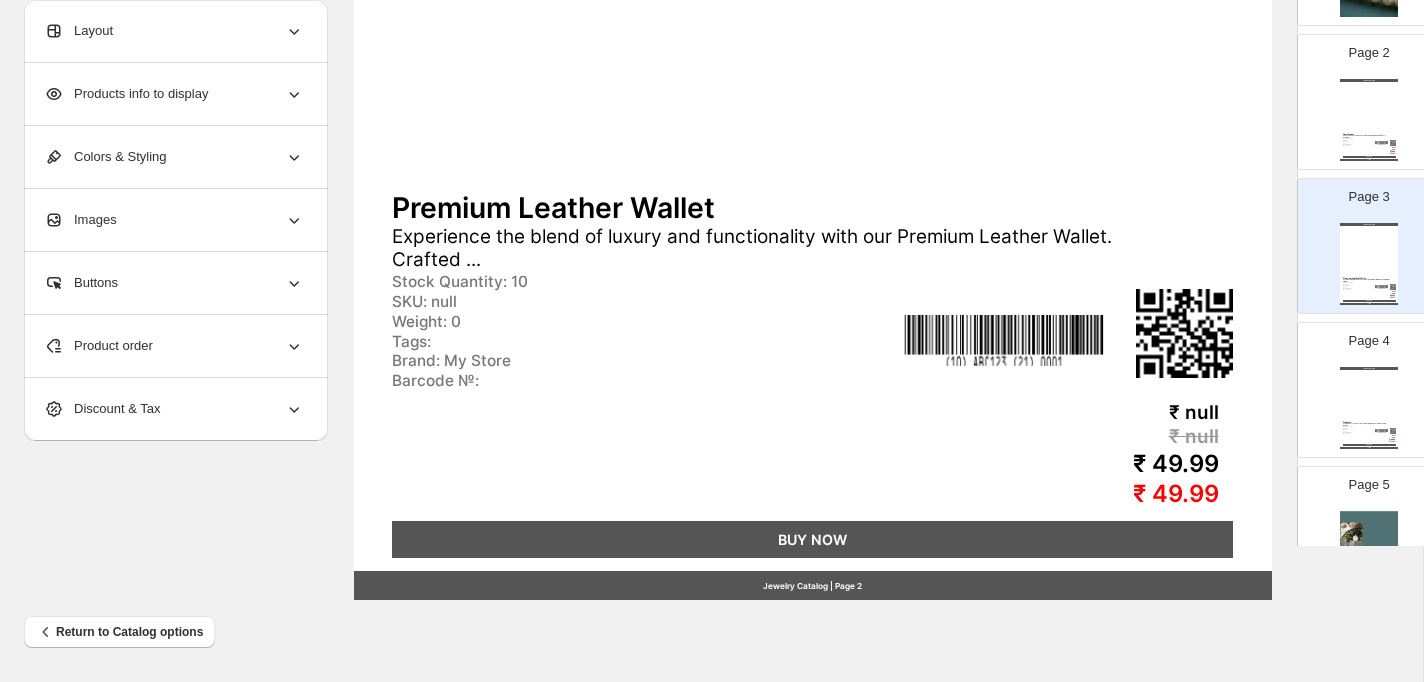click at bounding box center (1369, 395) 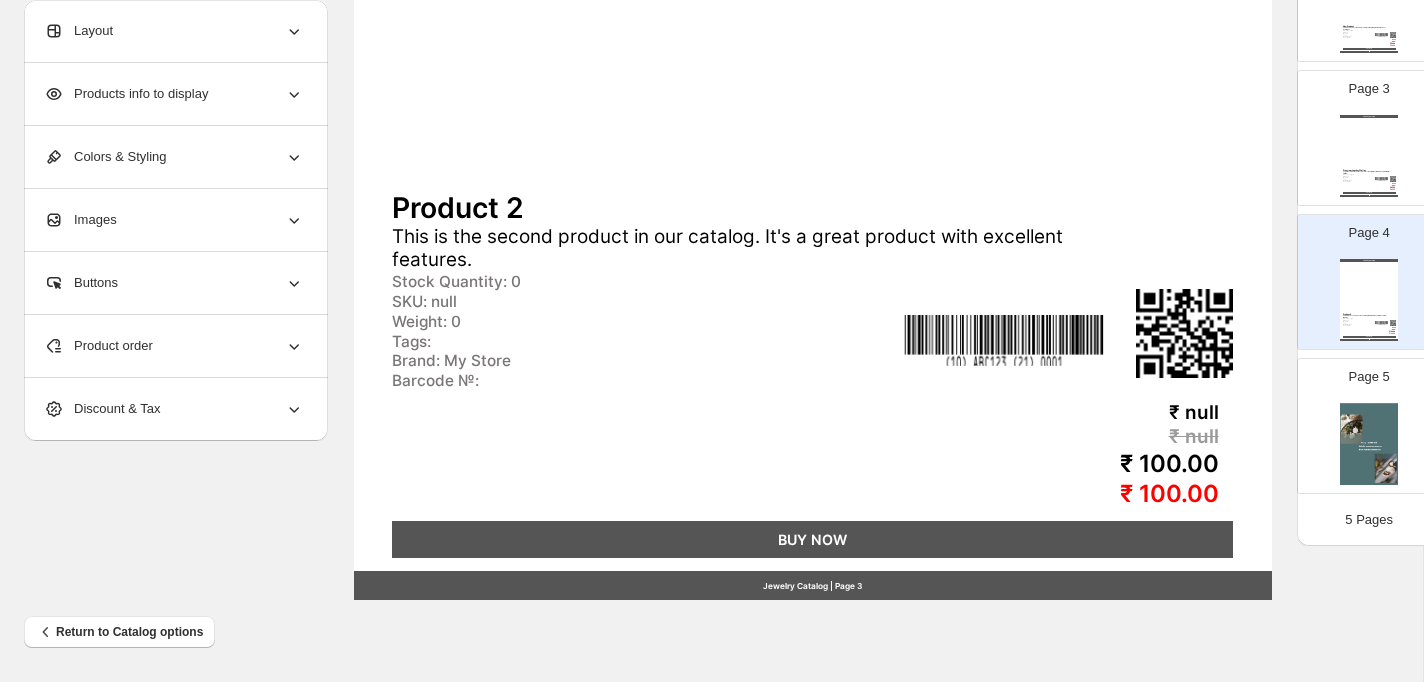 click at bounding box center (1369, 444) 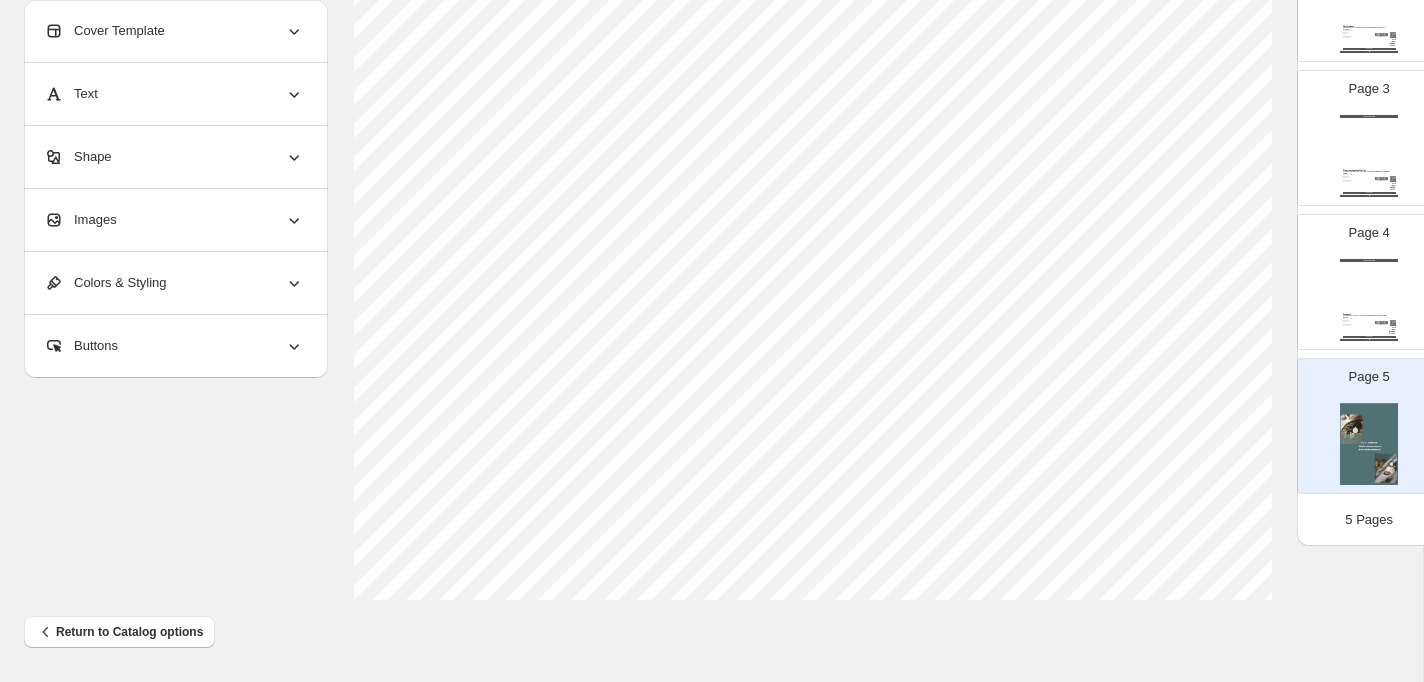 scroll, scrollTop: 306, scrollLeft: 0, axis: vertical 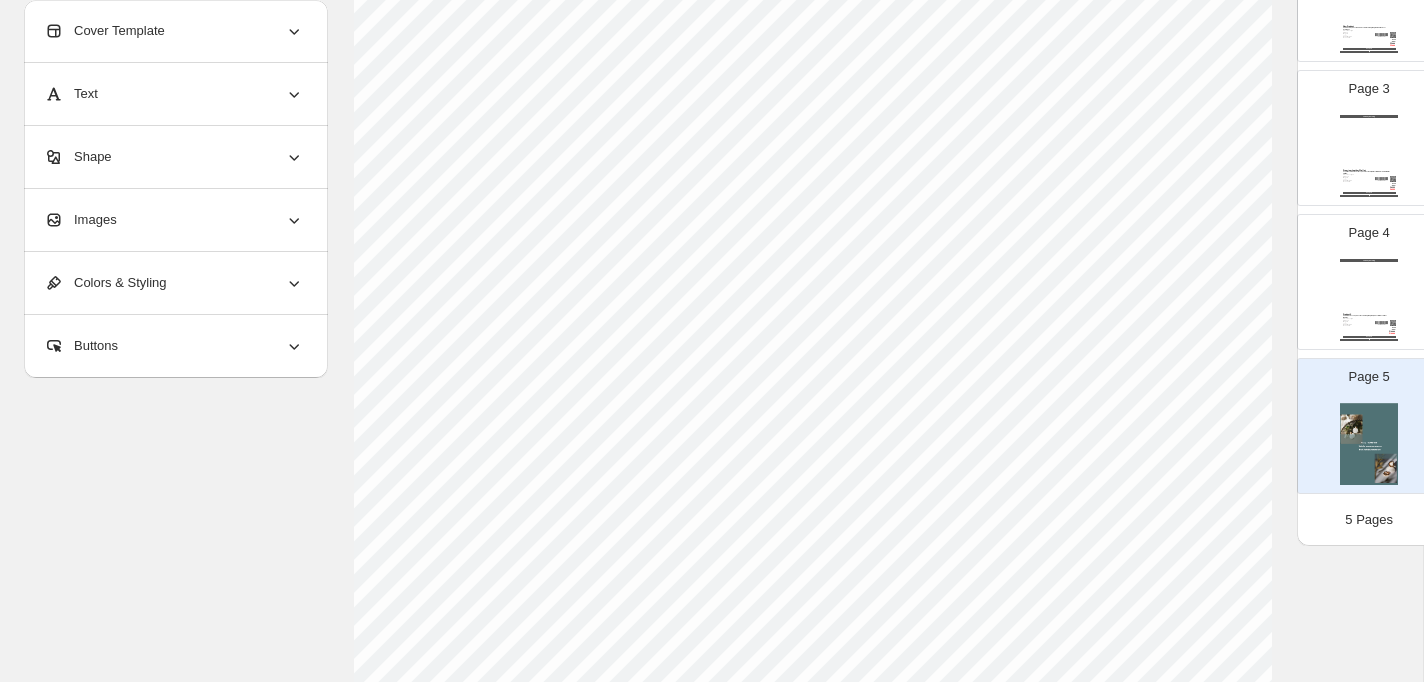 click on "Product 2 This is the second product in our catalog. It's a great product with excellent features. Stock Quantity:  0 SKU:  null Weight:  0 Tags:   Brand:  My Store Barcode №:" at bounding box center [1369, 320] 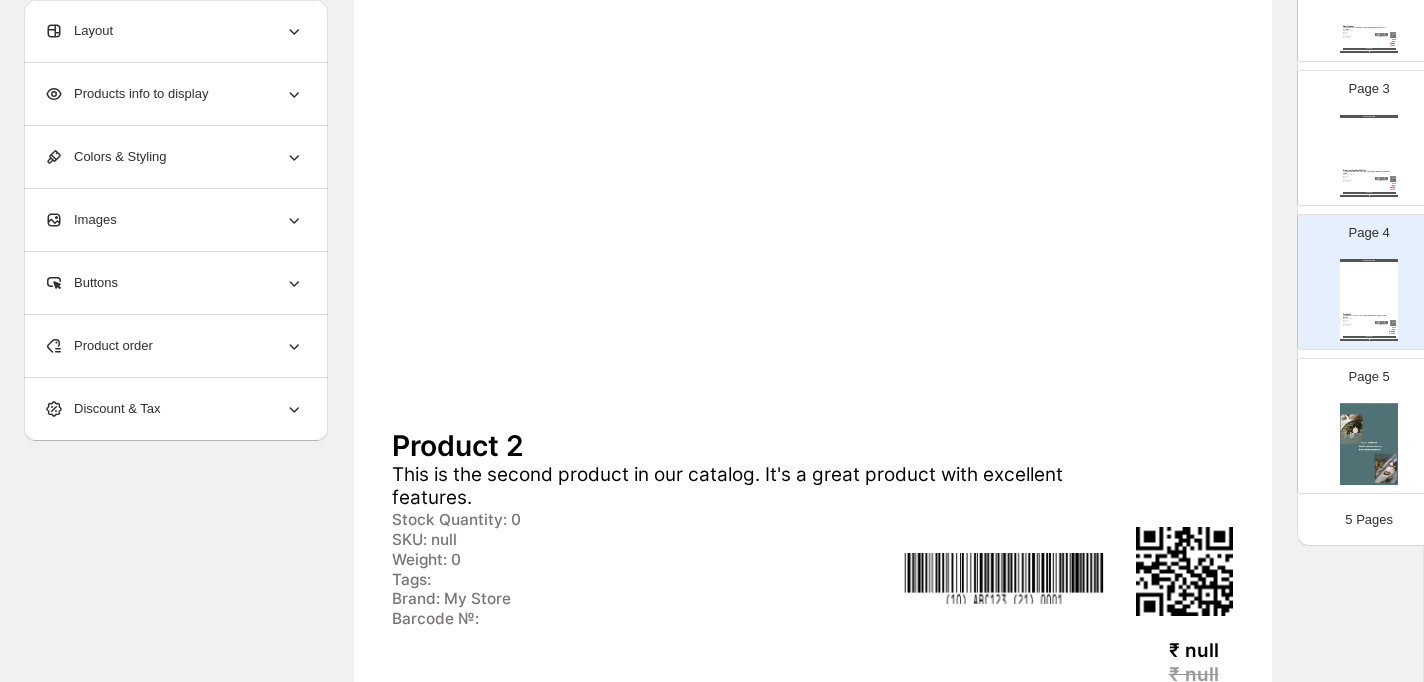 type on "*" 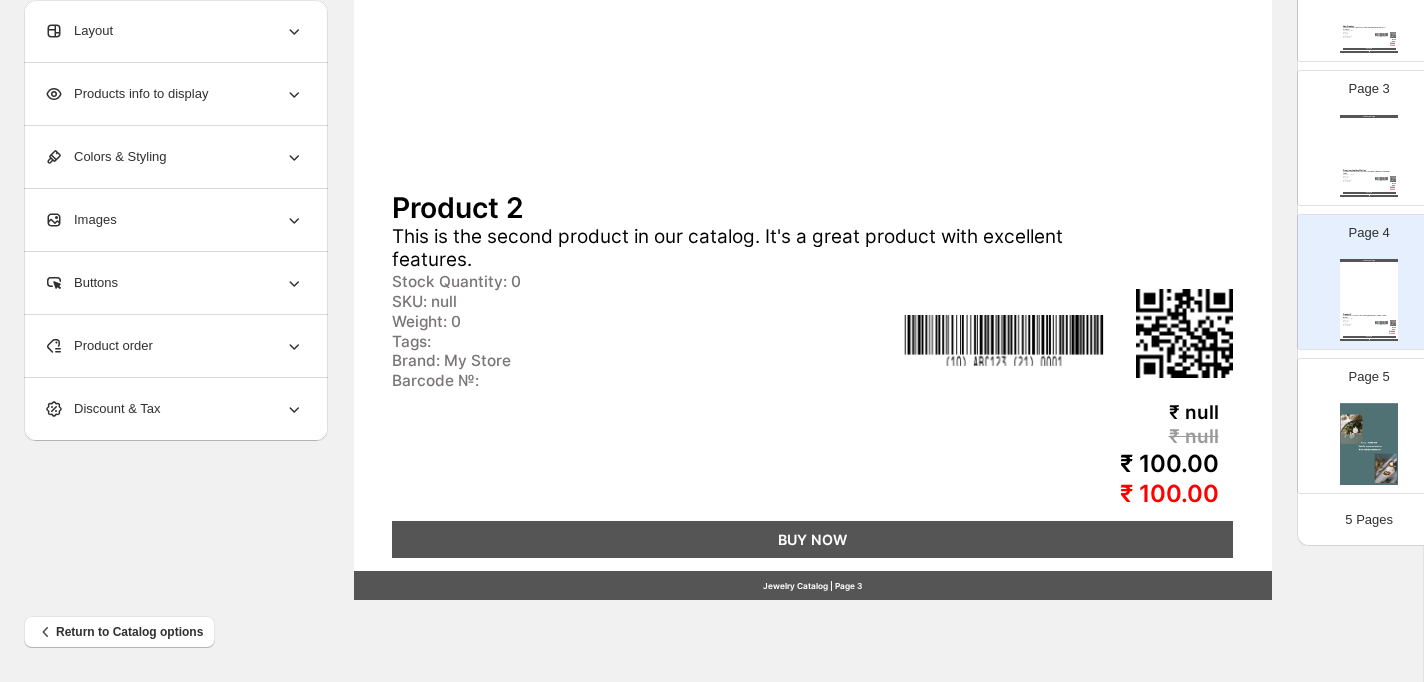 scroll, scrollTop: 744, scrollLeft: 0, axis: vertical 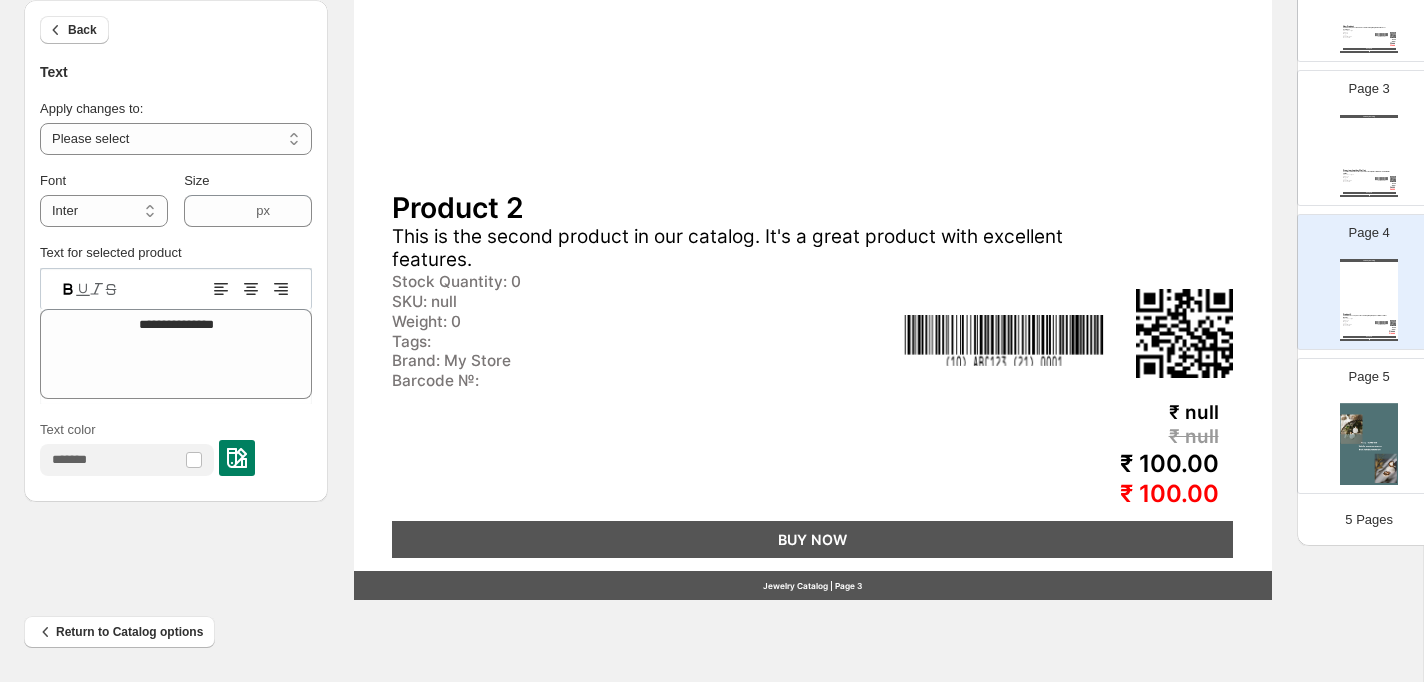 click on "Stock Quantity:  0" at bounding box center (644, 282) 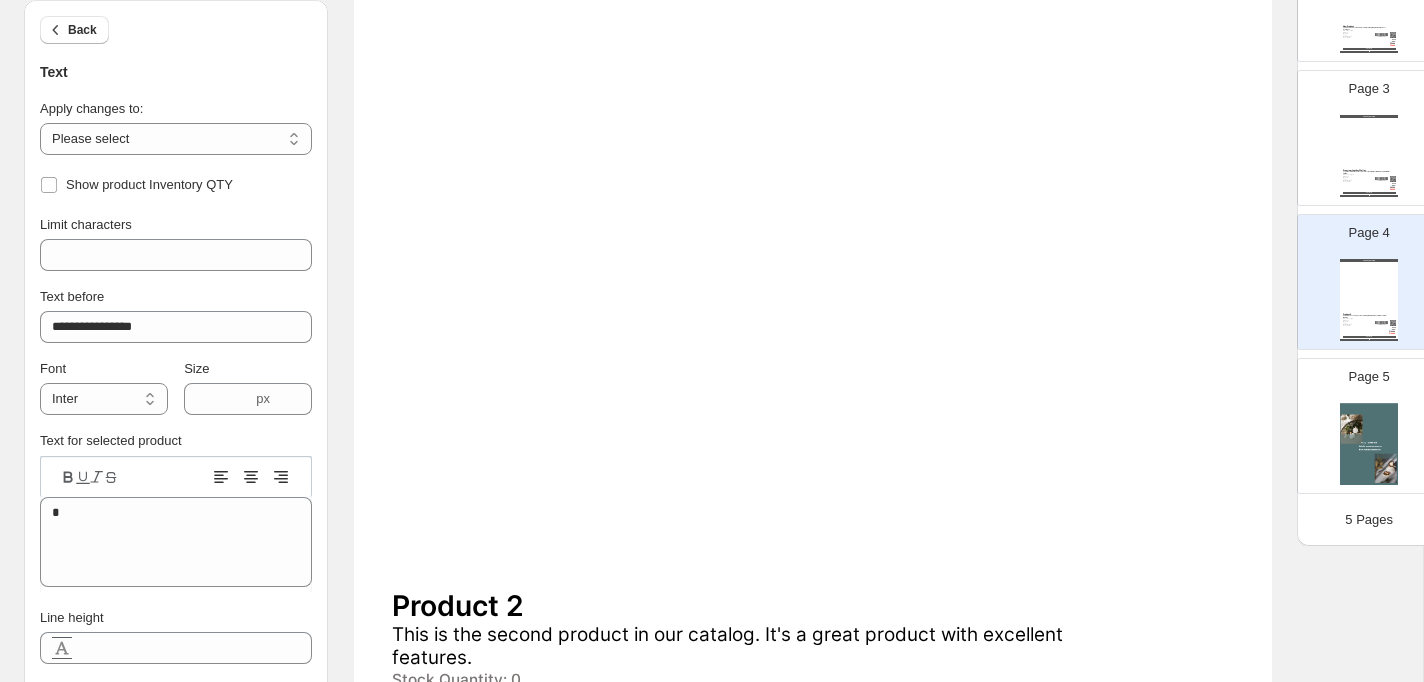 scroll, scrollTop: 258, scrollLeft: 0, axis: vertical 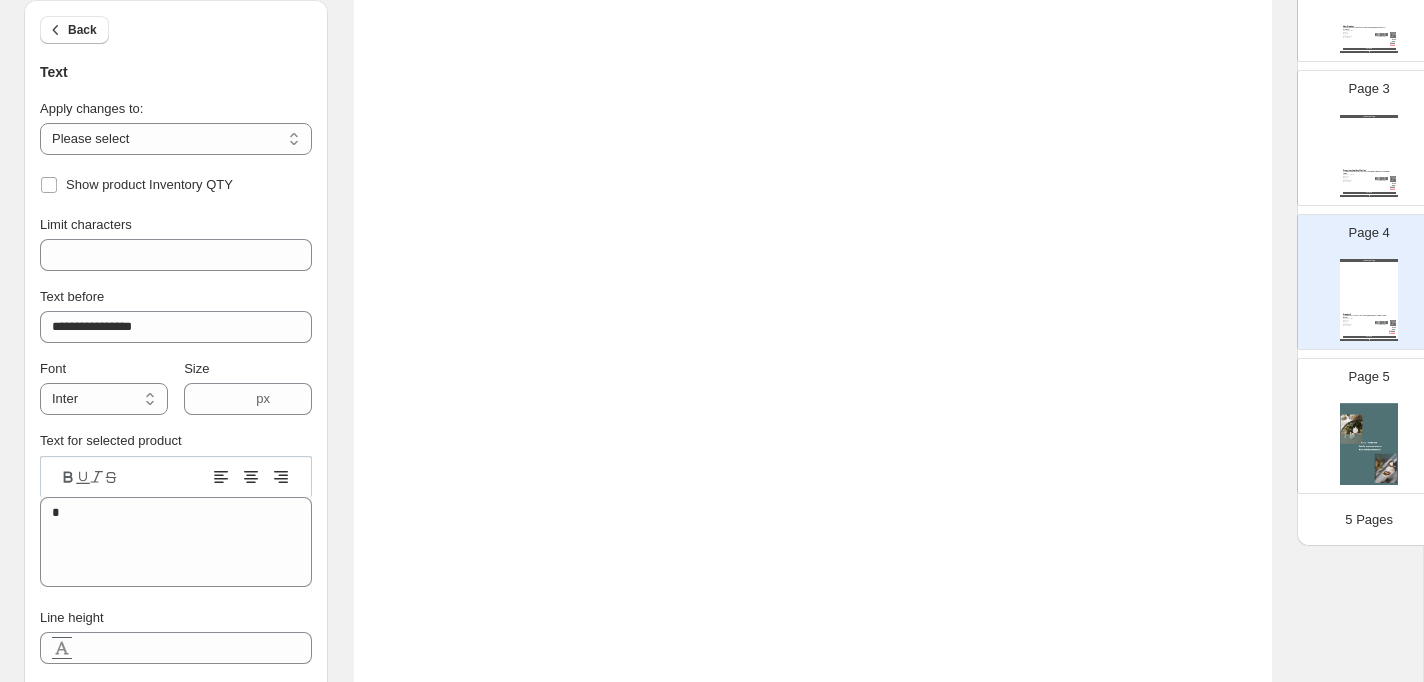 click at bounding box center (812, 315) 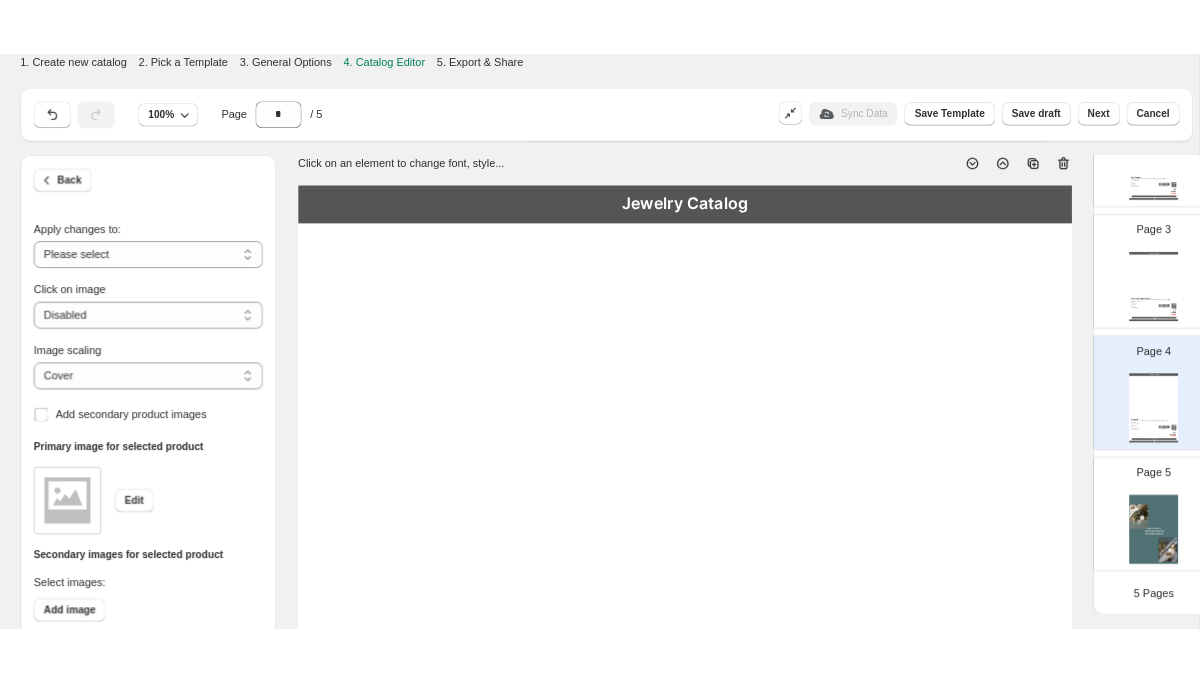 scroll, scrollTop: 0, scrollLeft: 0, axis: both 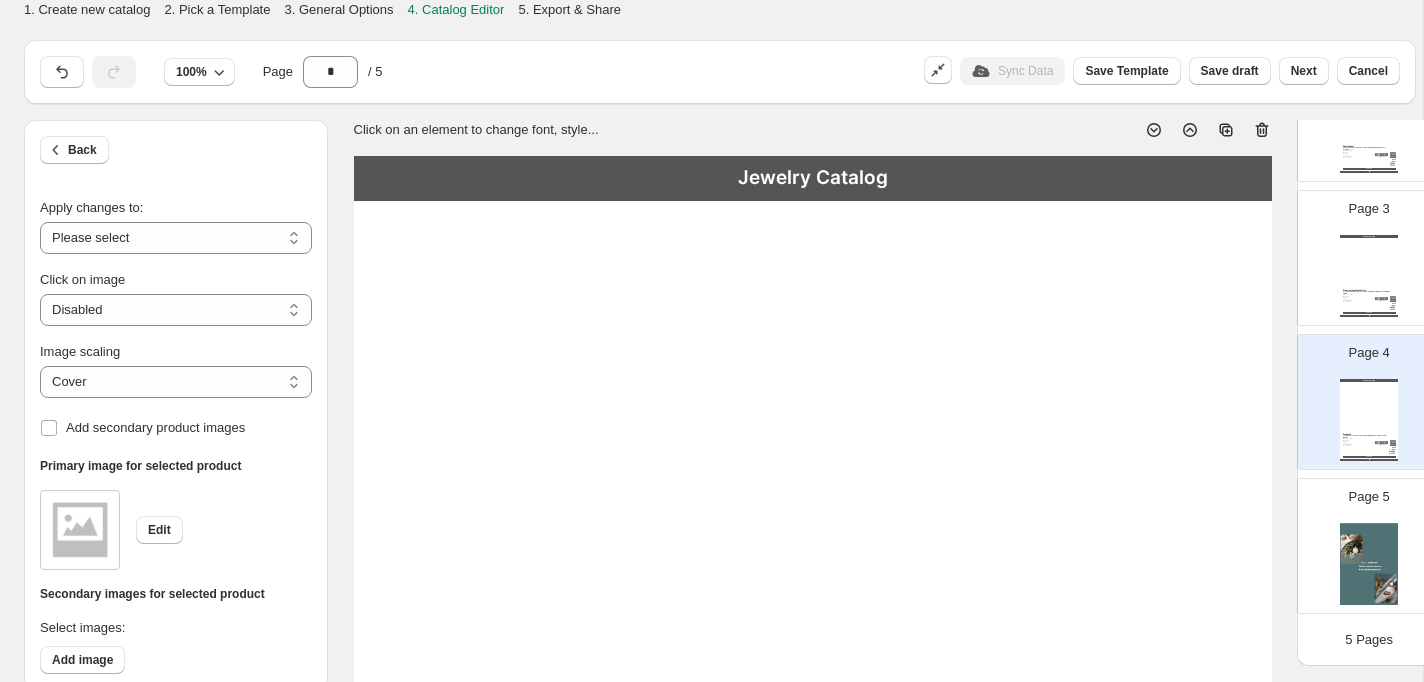 click on "Jewelry Catalog" at bounding box center (813, 178) 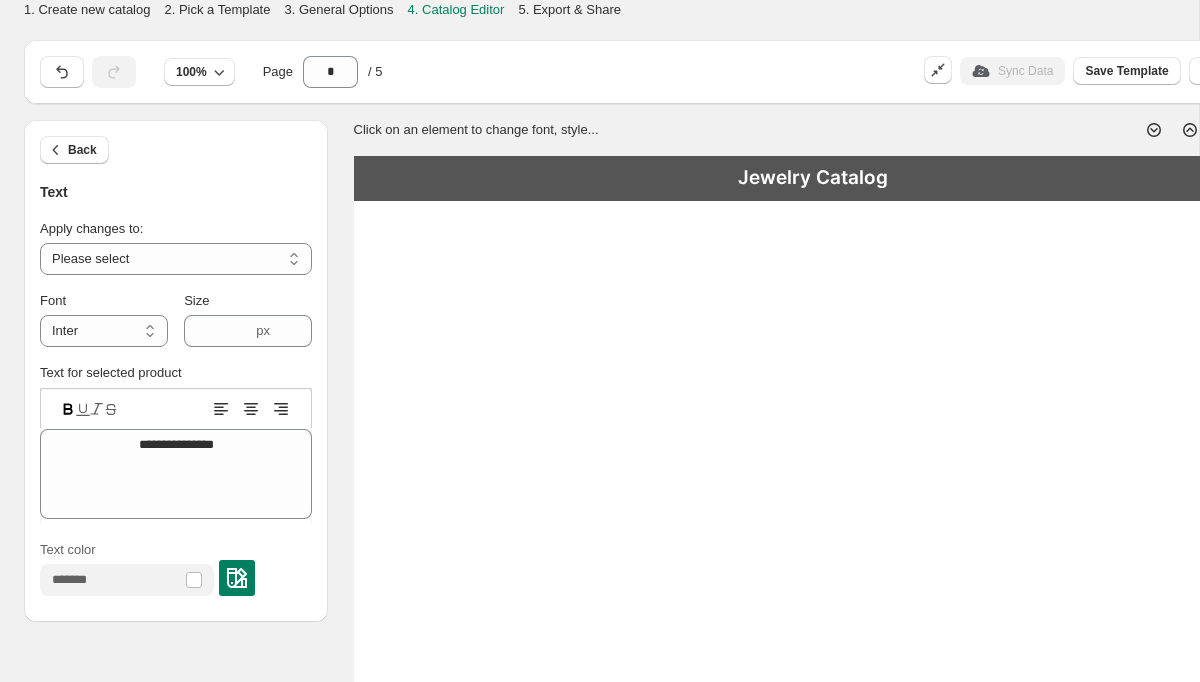 scroll, scrollTop: 0, scrollLeft: 0, axis: both 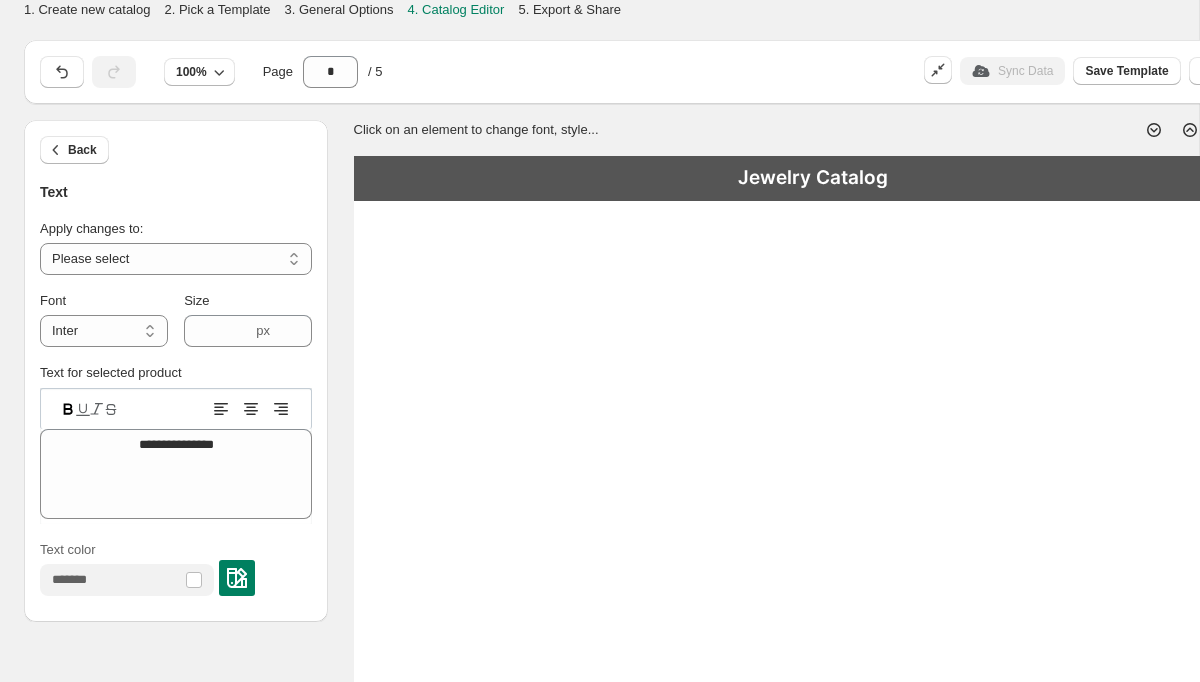 click at bounding box center [812, 573] 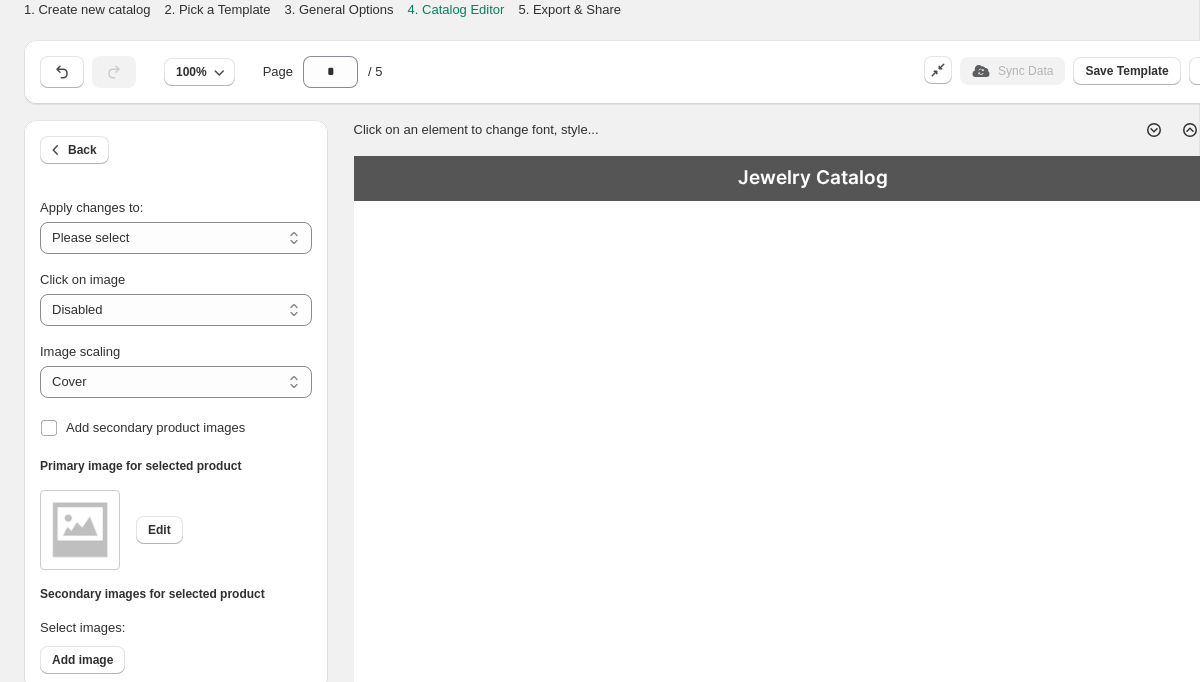 scroll, scrollTop: 0, scrollLeft: 0, axis: both 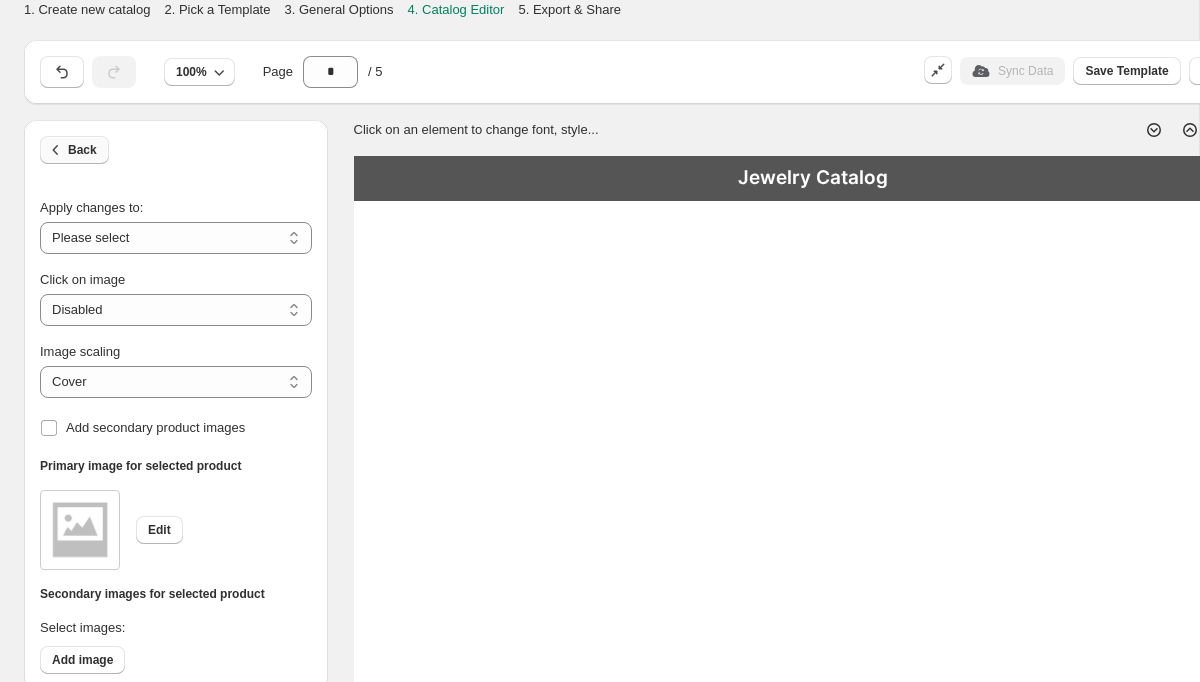 click on "Back" at bounding box center (82, 150) 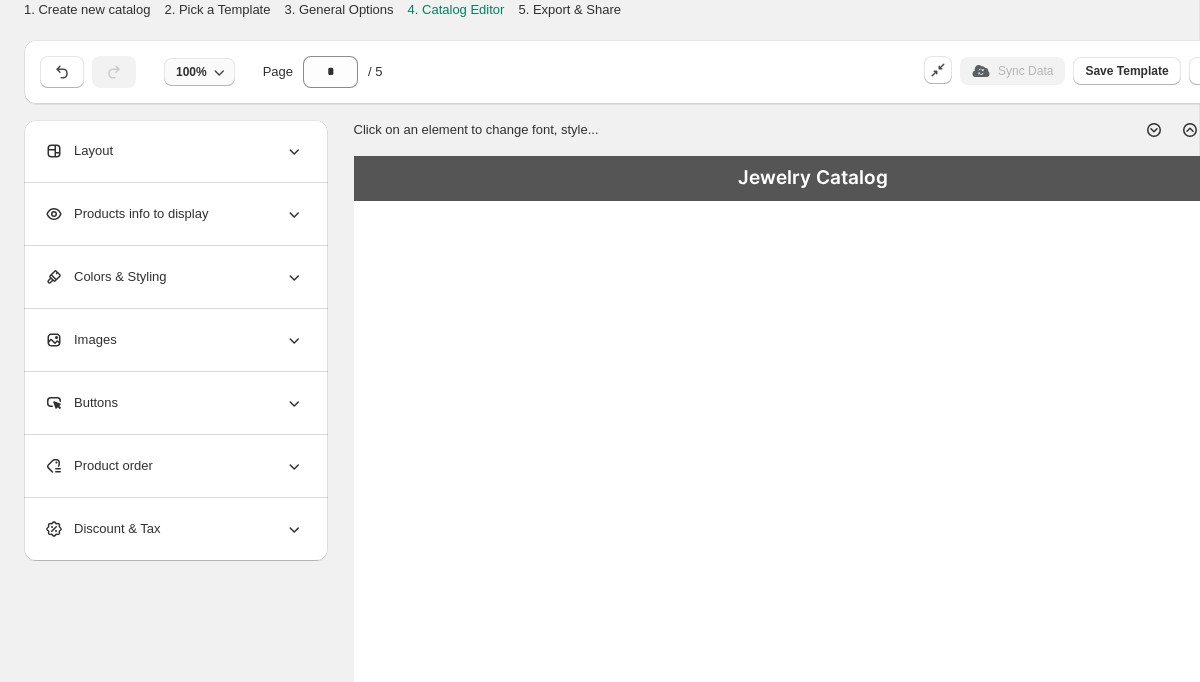 scroll, scrollTop: 0, scrollLeft: 0, axis: both 